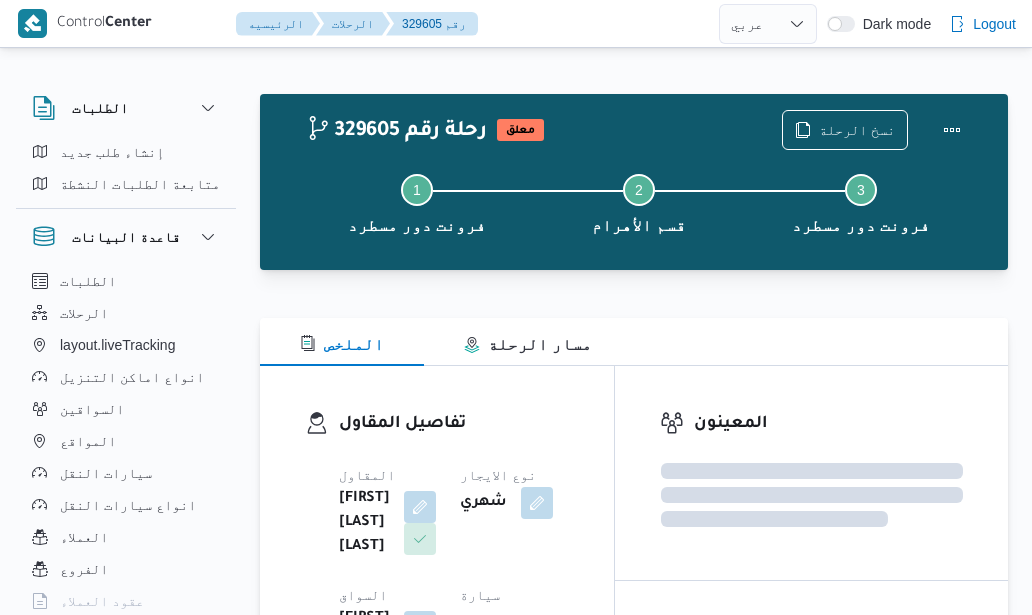 select on "ar" 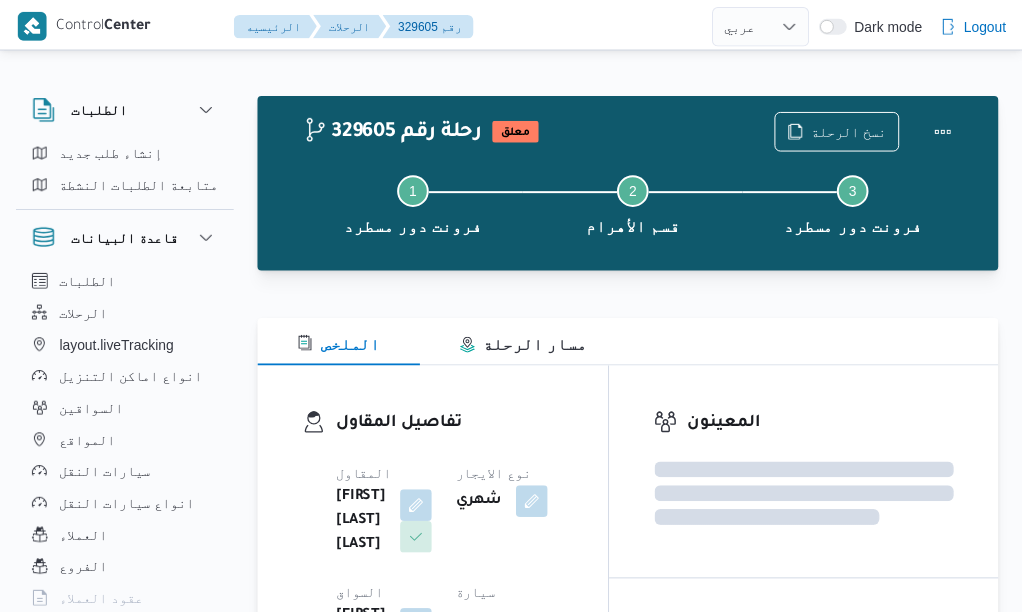 scroll, scrollTop: 54, scrollLeft: 0, axis: vertical 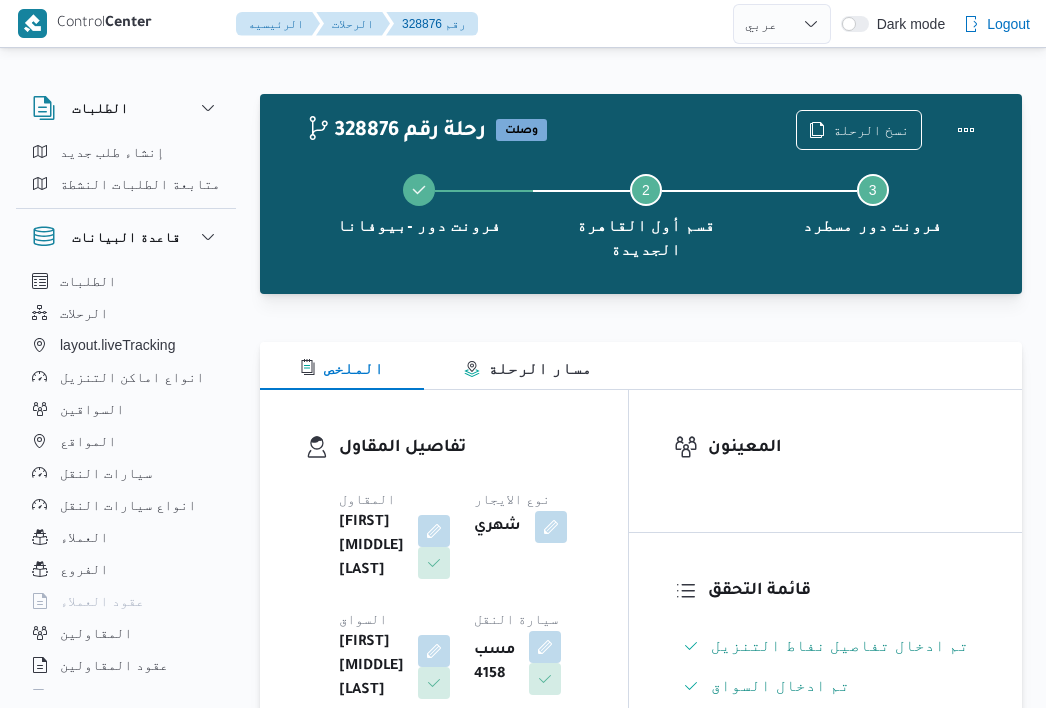 select on "ar" 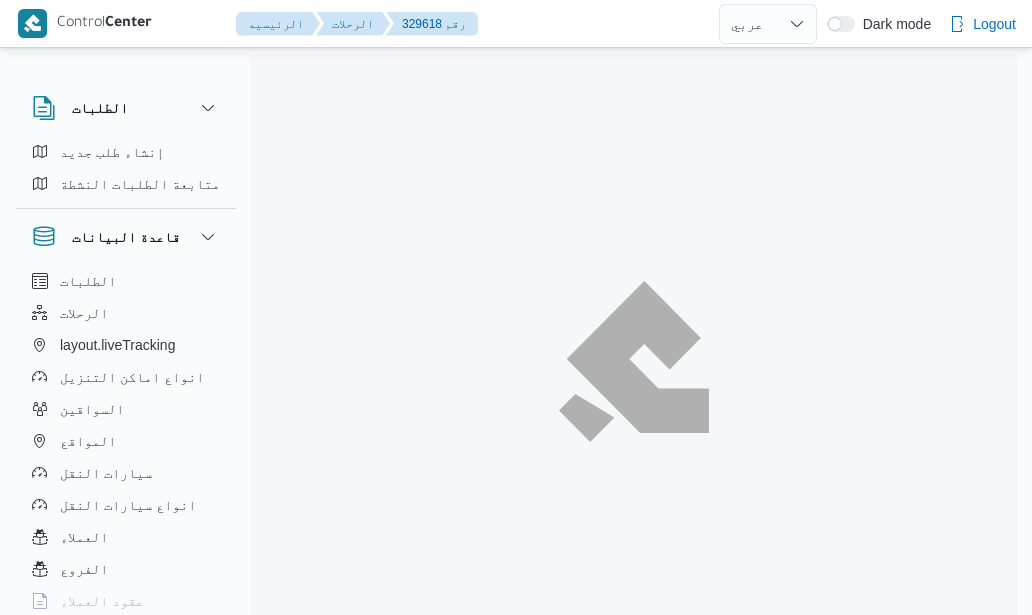 select on "ar" 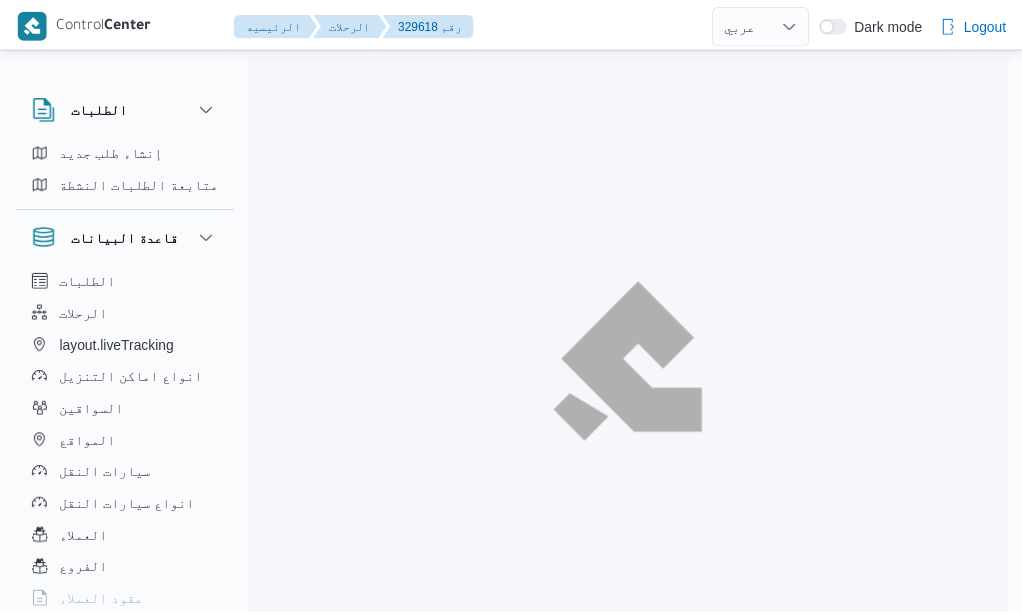 scroll, scrollTop: 0, scrollLeft: 0, axis: both 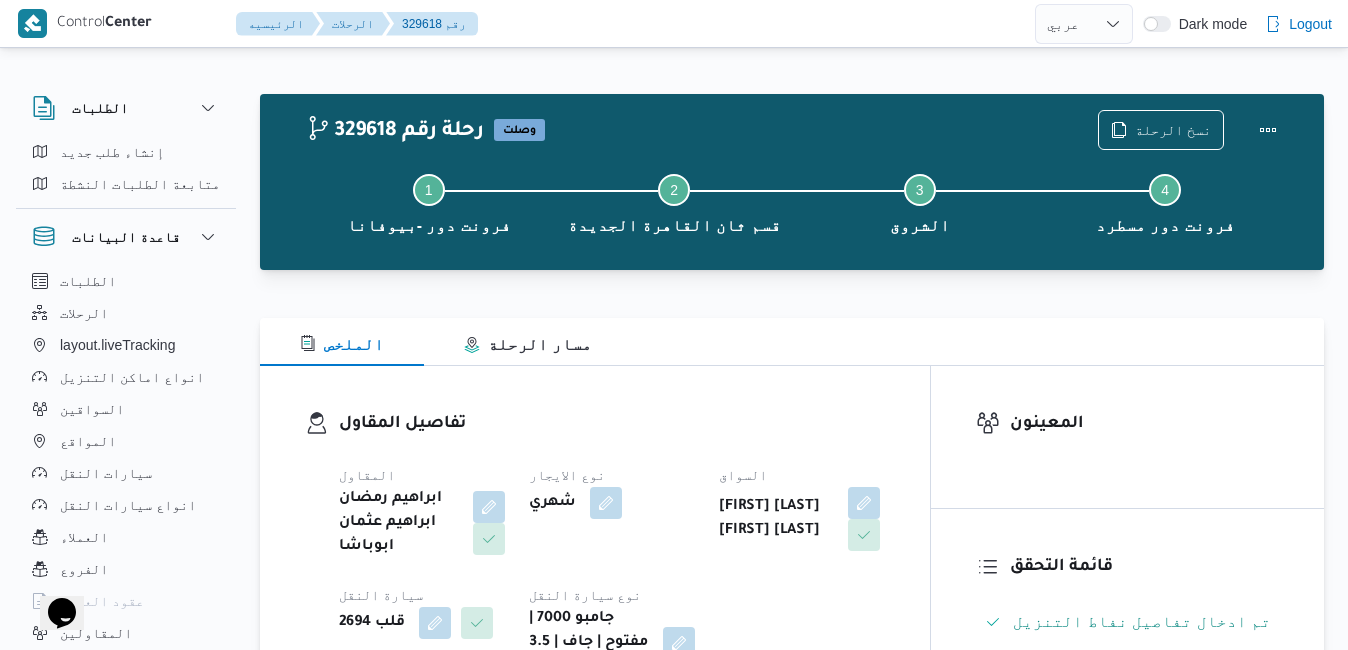 click on "تفاصيل المقاول المقاول ابراهيم رمضان ابراهيم عثمان ابوباشا نوع الايجار شهري السواق محمود ابراهيم سعيد ابراهيم سيارة النقل قلب 2694 نوع سيارة النقل جامبو 7000 | مفتوح | جاف | 3.5 طن" at bounding box center (595, 545) 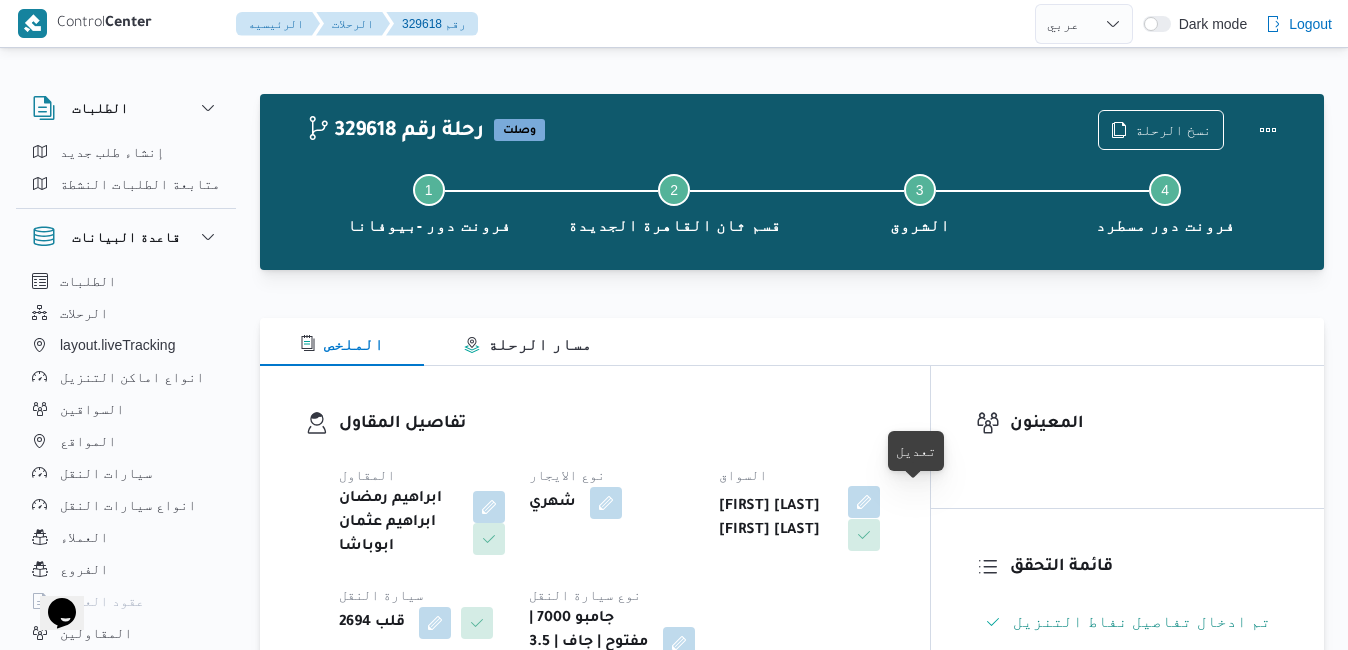 click at bounding box center (864, 502) 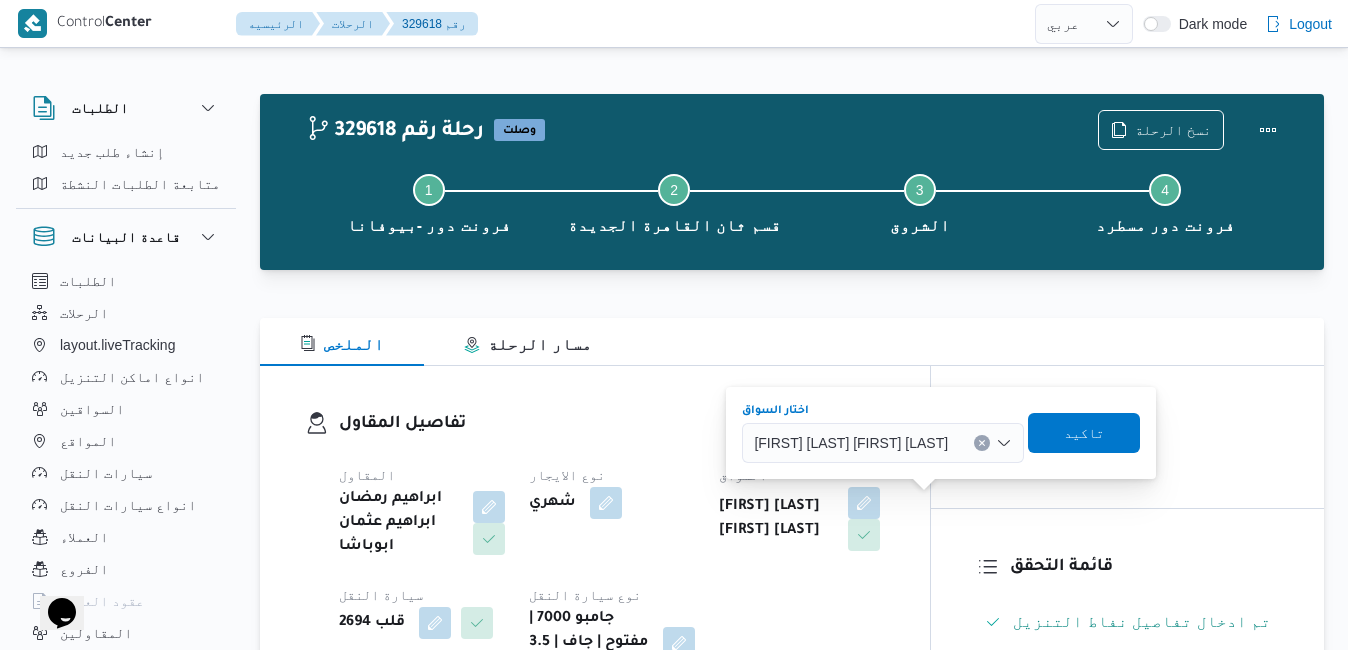 click on "محمود ابراهيم سعيد ابراهيم" at bounding box center (851, 442) 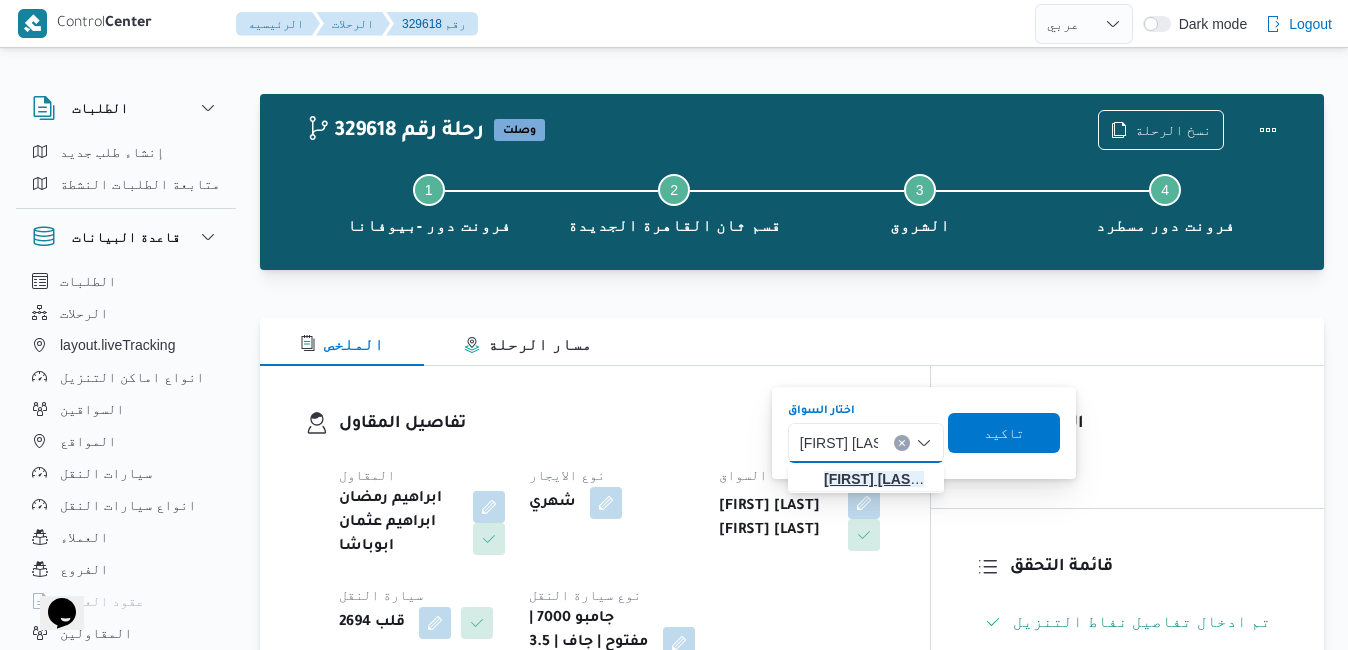 type on "محمود مصط" 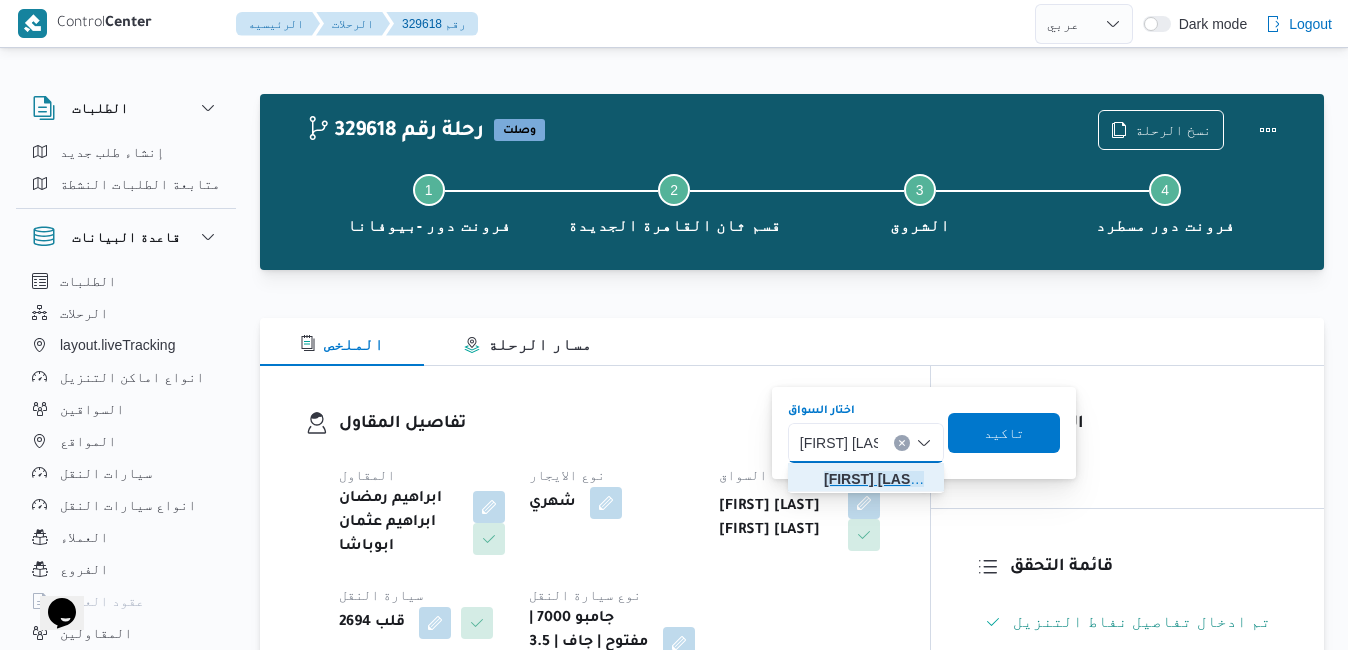 click on "محمود مصط في محمد اسماعيل" at bounding box center [878, 479] 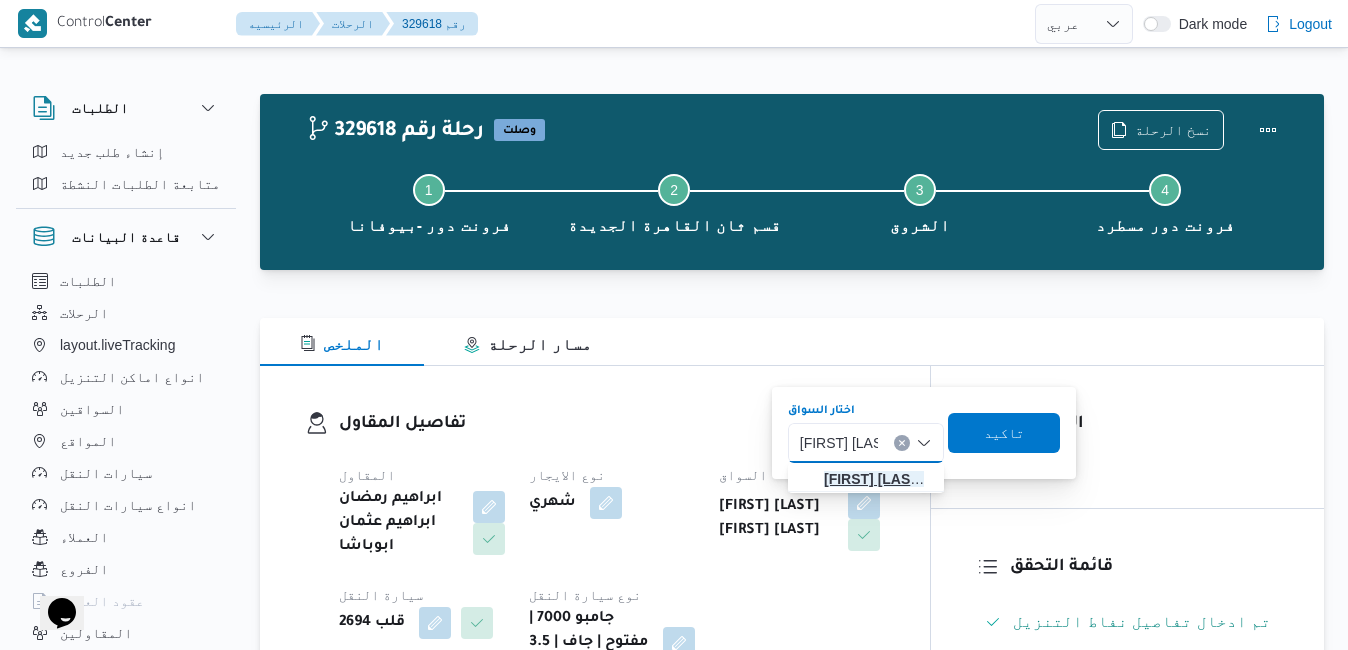 type 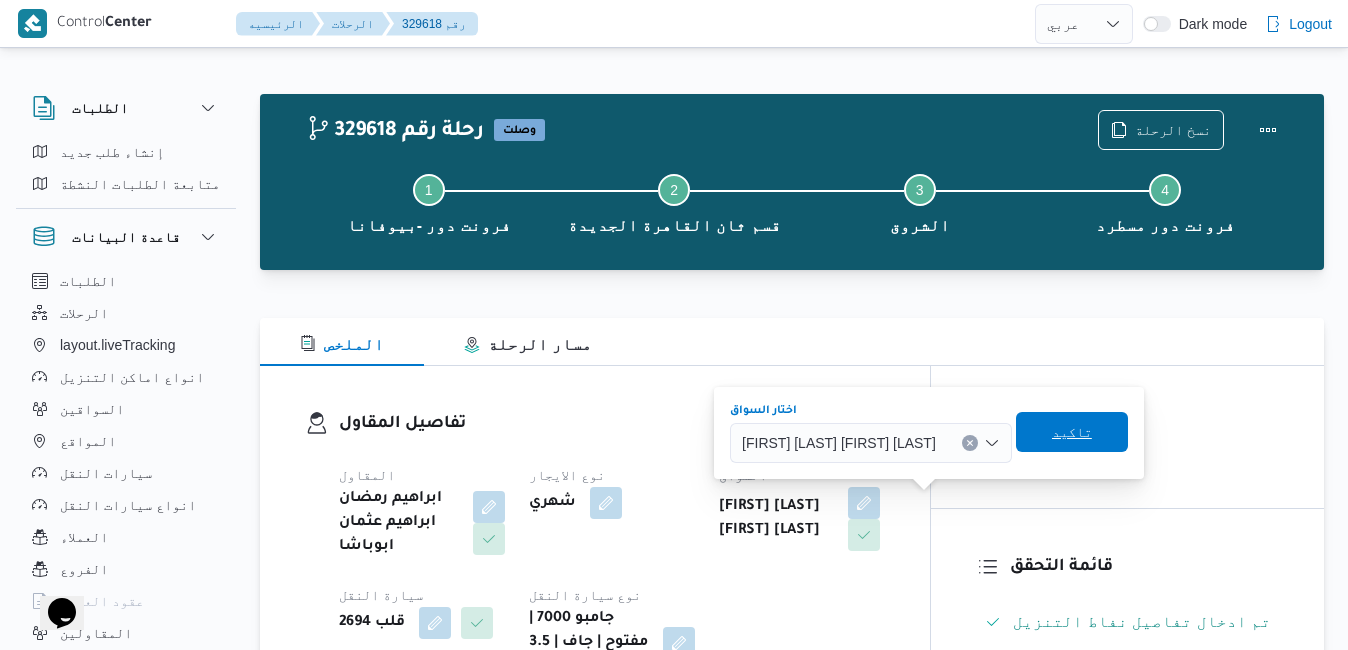 click on "تاكيد" at bounding box center [1072, 432] 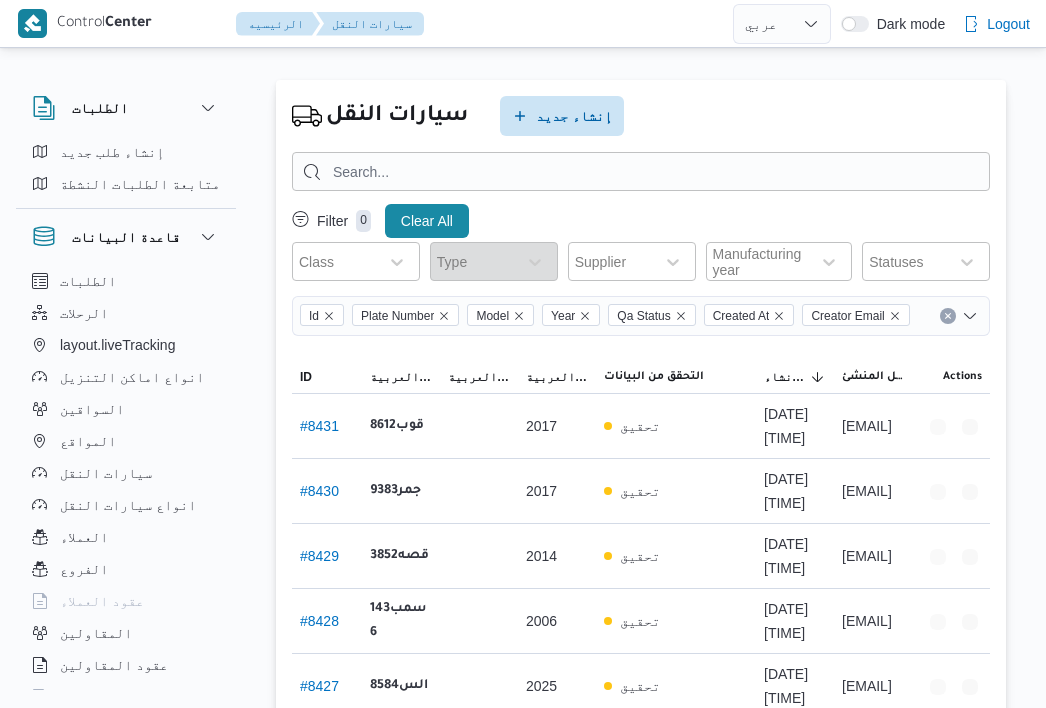 select on "ar" 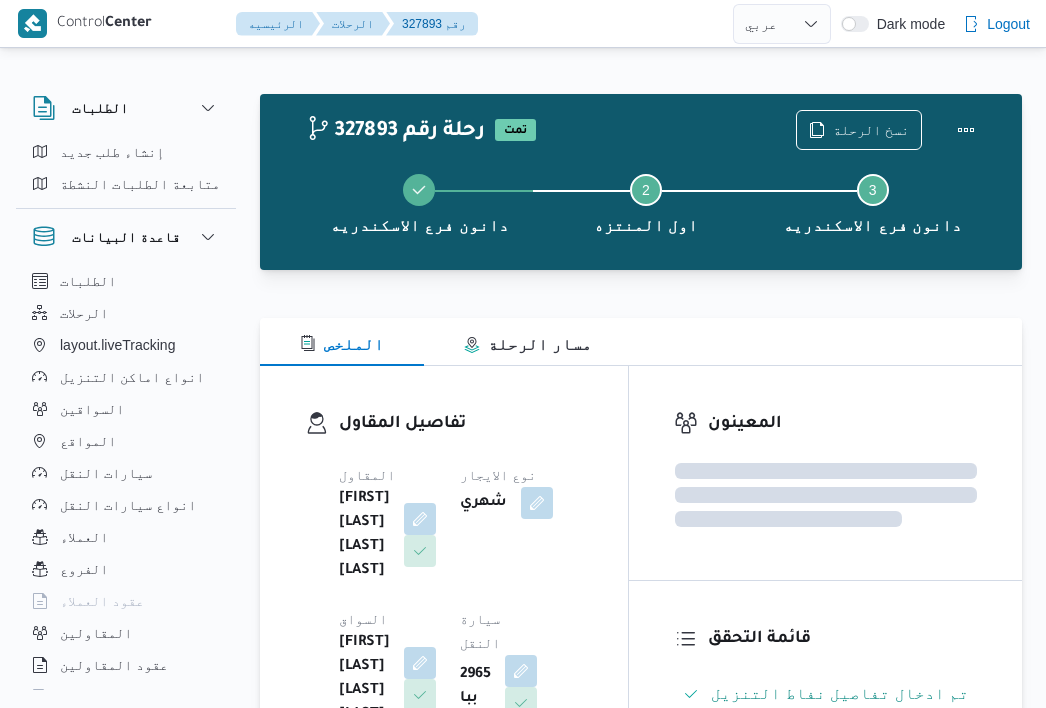 select on "ar" 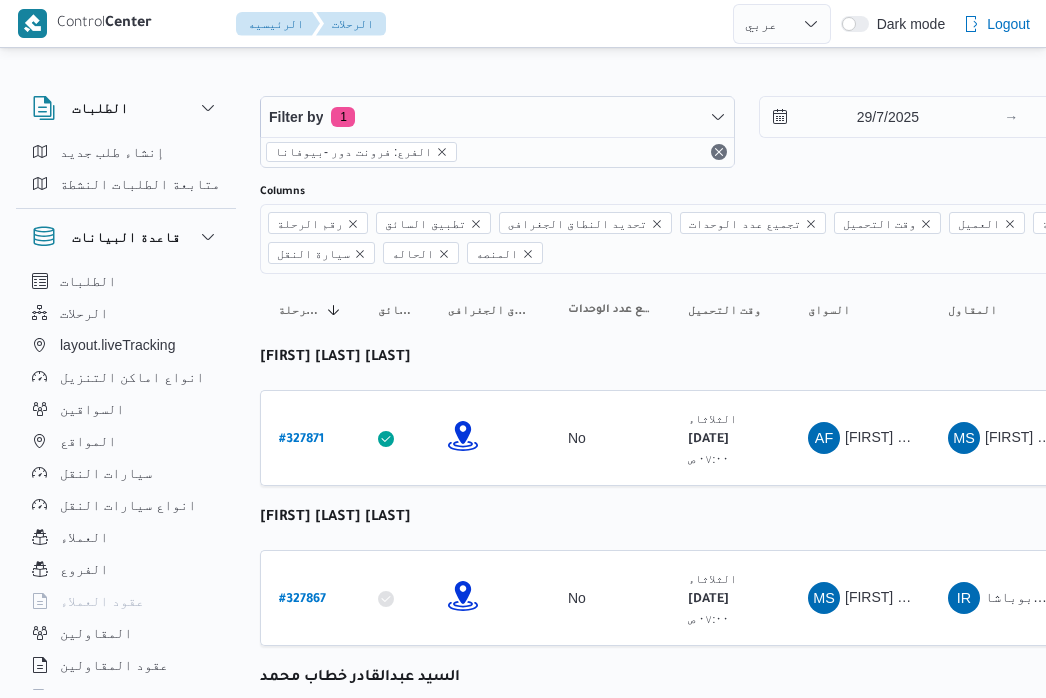 select on "ar" 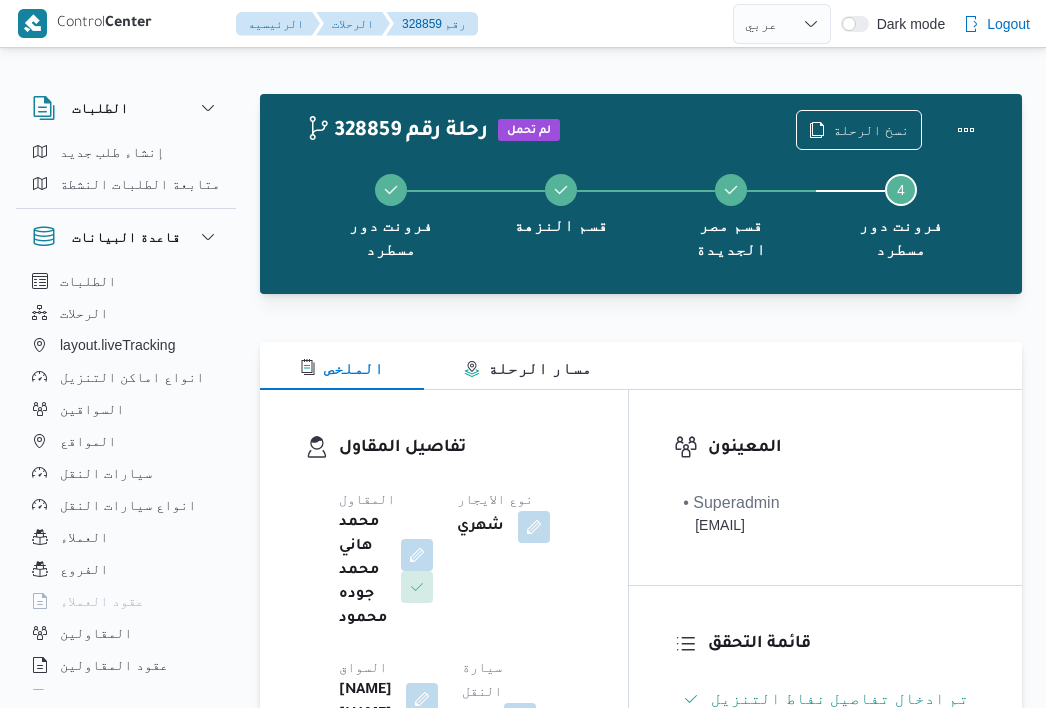 select on "ar" 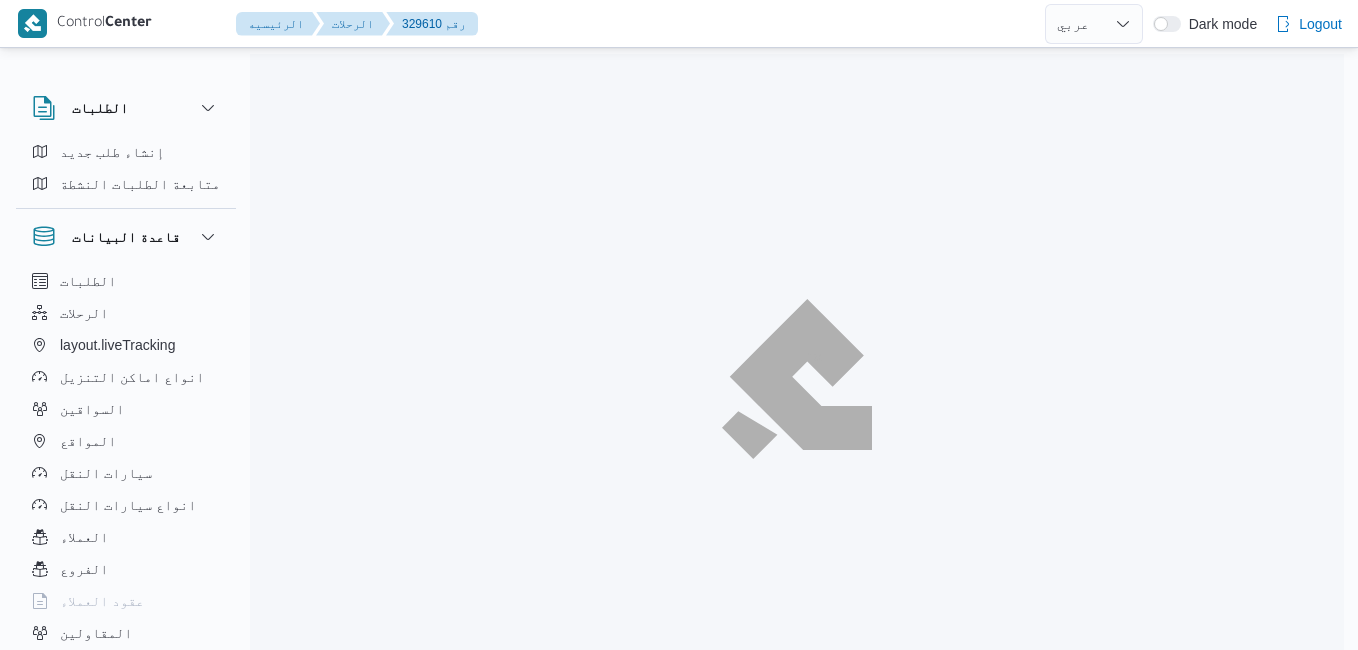 select on "ar" 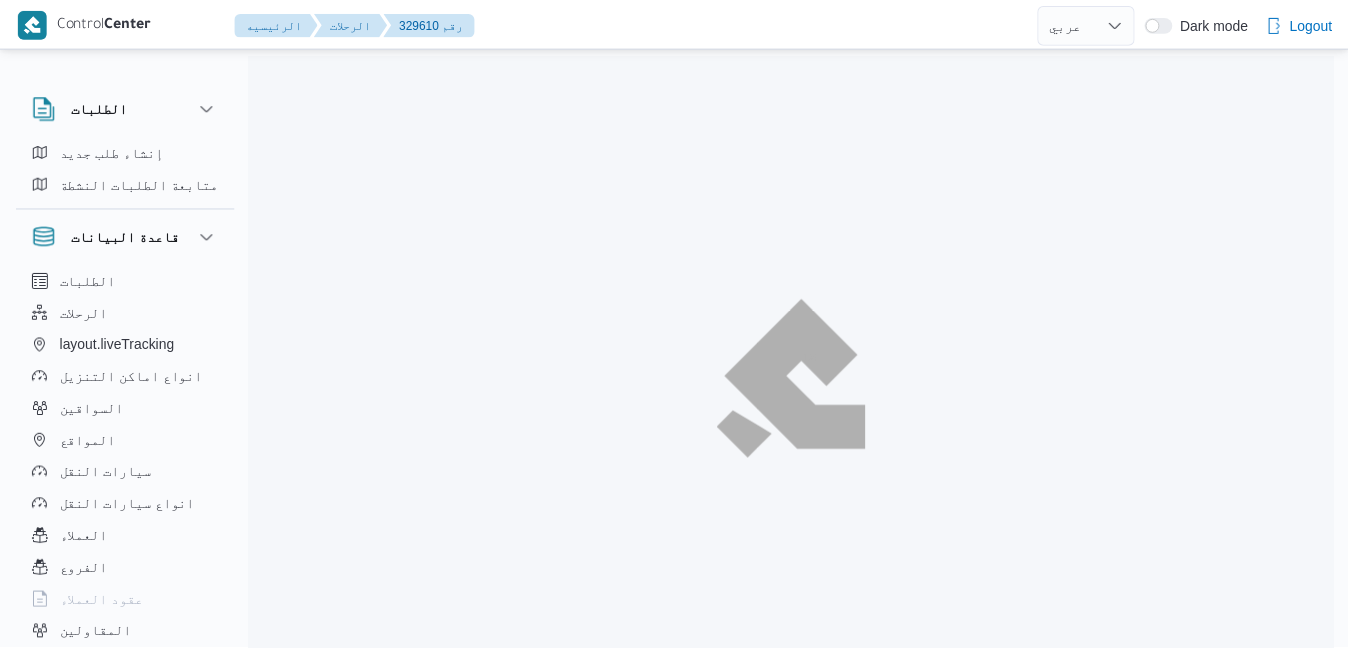 scroll, scrollTop: 0, scrollLeft: 0, axis: both 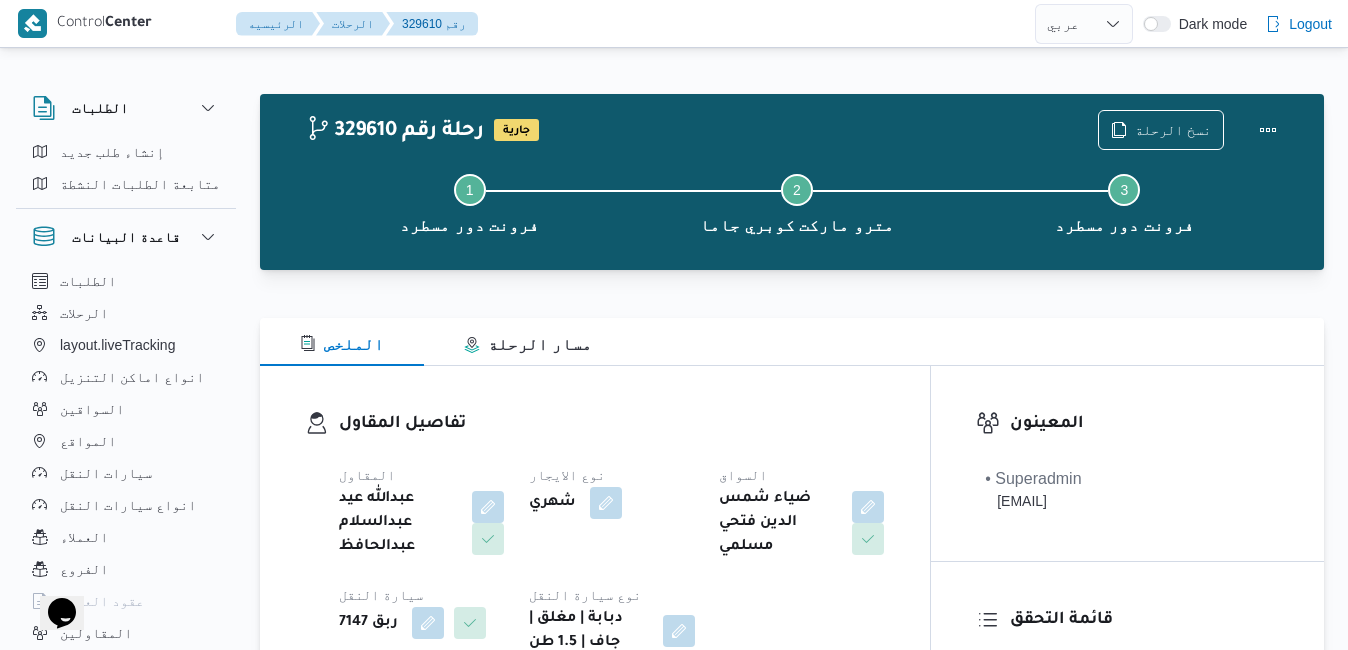 click on "تفاصيل المقاول المقاول عبدالله عيد عبدالسلام عبدالحافظ نوع الايجار شهري السواق ضياء شمس الدين فتحي مسلمي سيارة النقل ربق 7147 نوع سيارة النقل دبابة | مغلق | جاف | 1.5 طن" at bounding box center (595, 533) 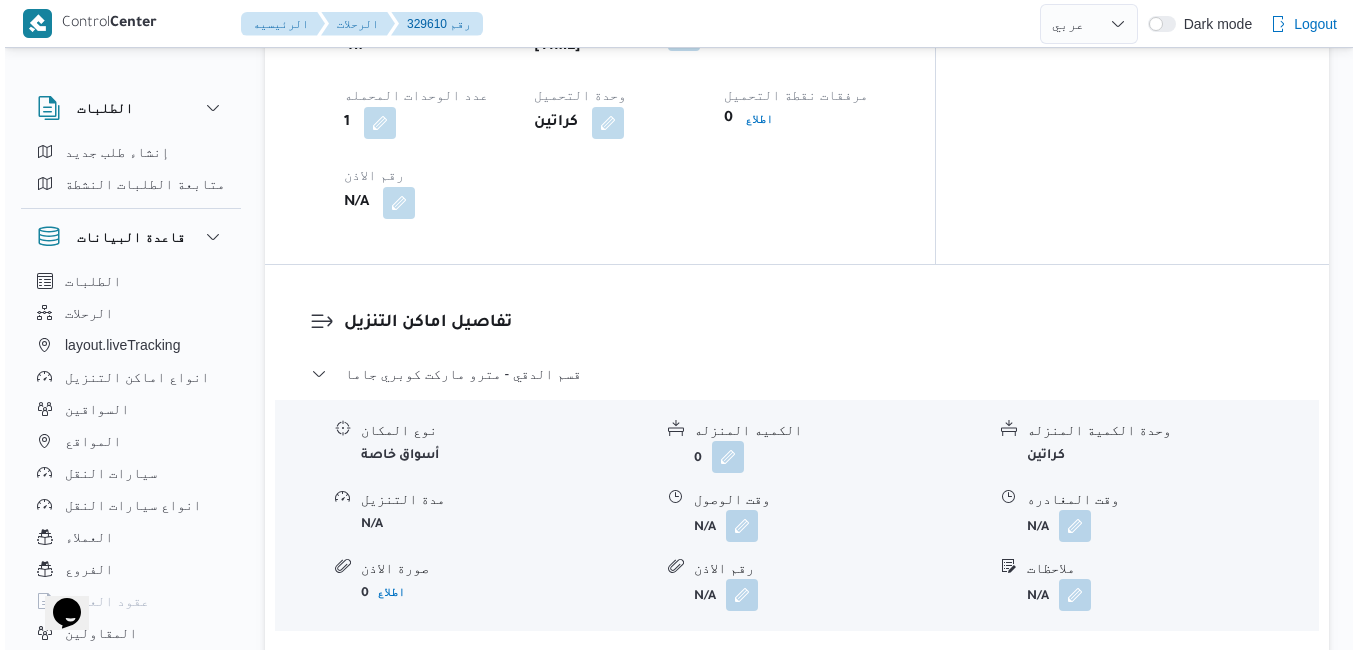 scroll, scrollTop: 1680, scrollLeft: 0, axis: vertical 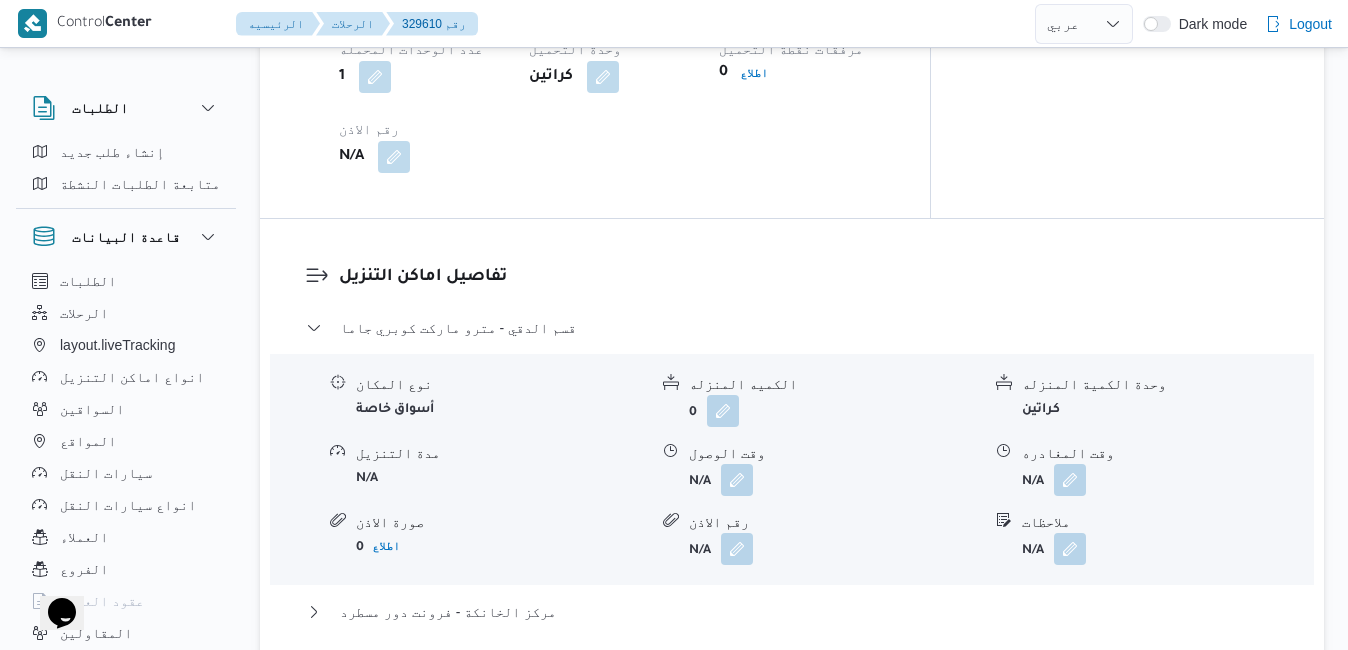 click on "عدل تفاصيل نقاط التنزيل" at bounding box center [404, 672] 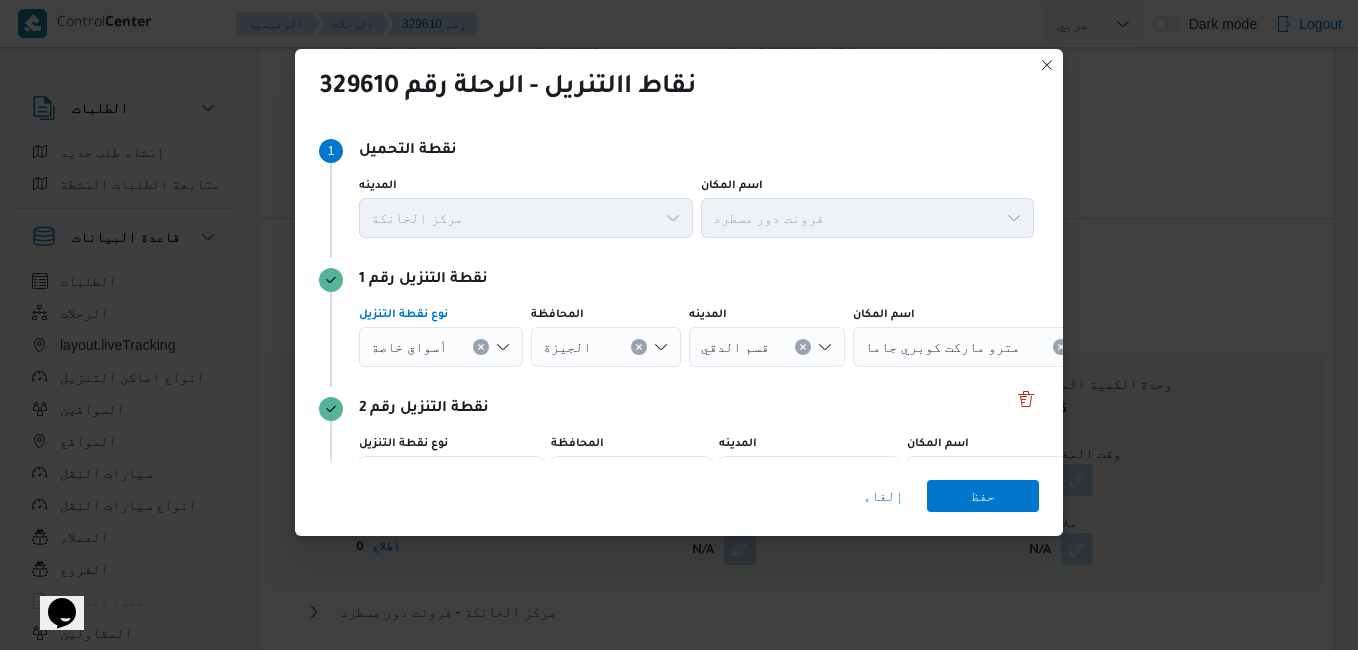 click 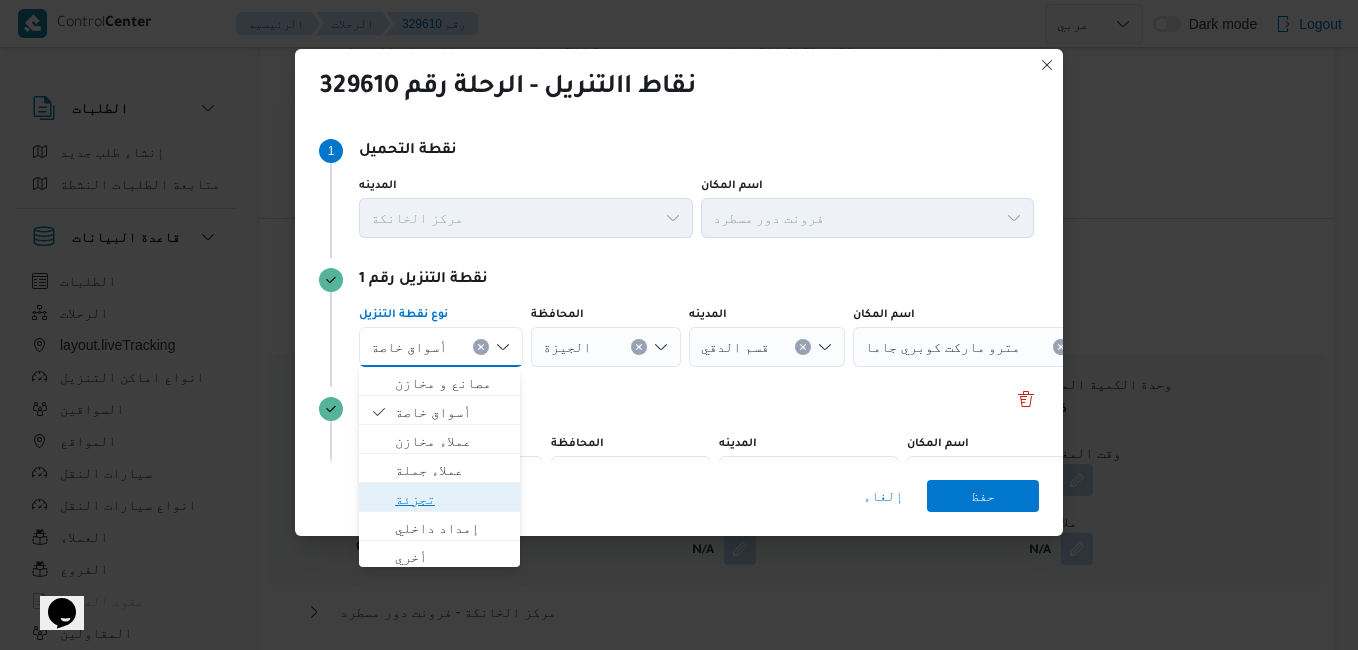 click on "تجزئة" at bounding box center (451, 499) 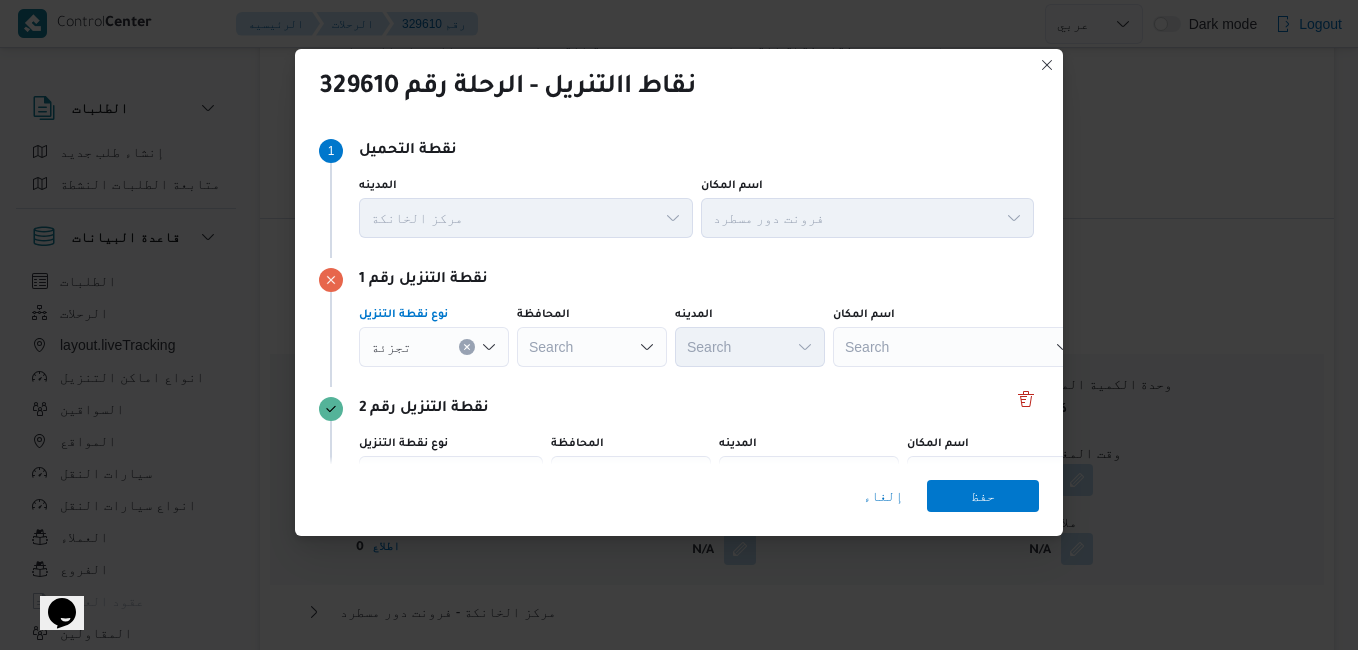 click on "Search" at bounding box center [592, 347] 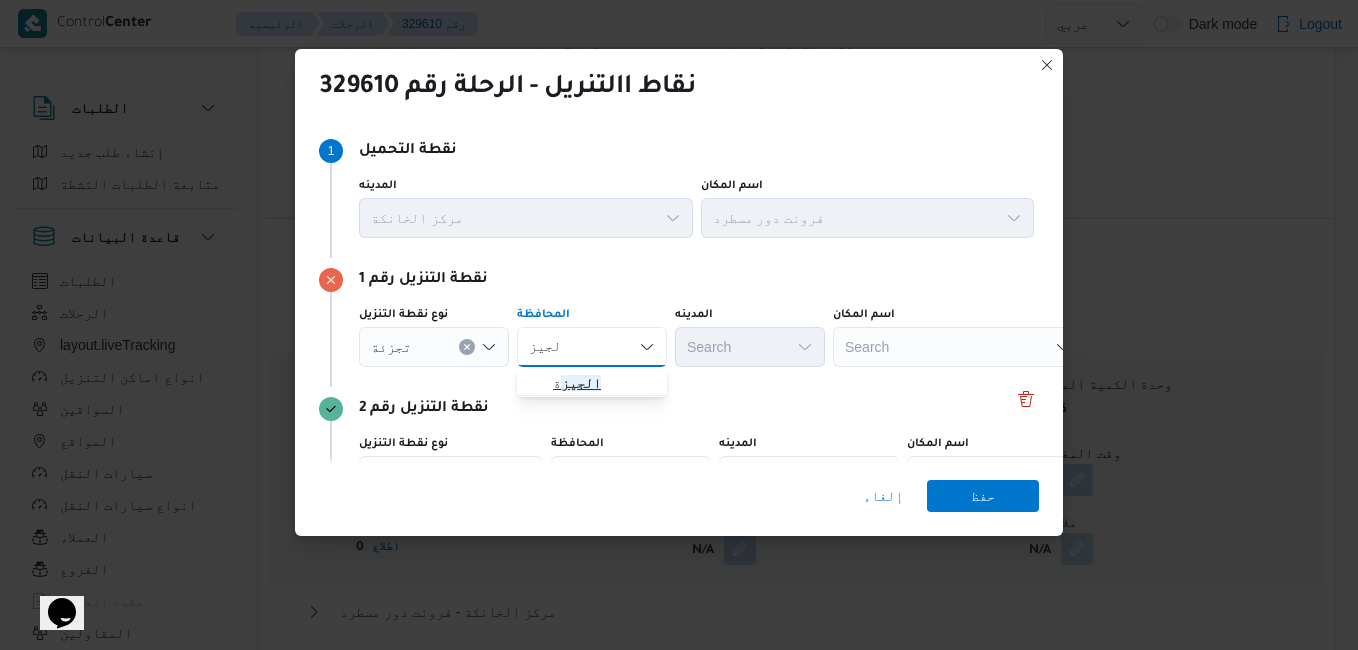 type on "الجيز" 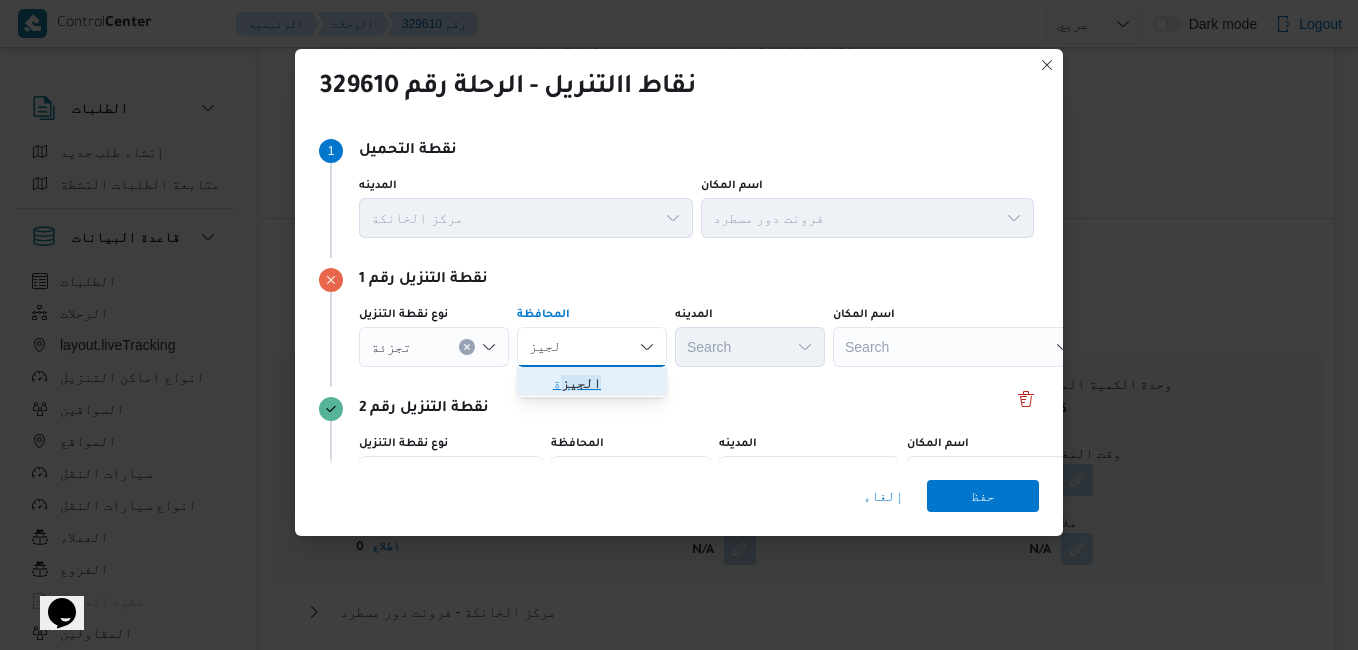 click on "الجيز" 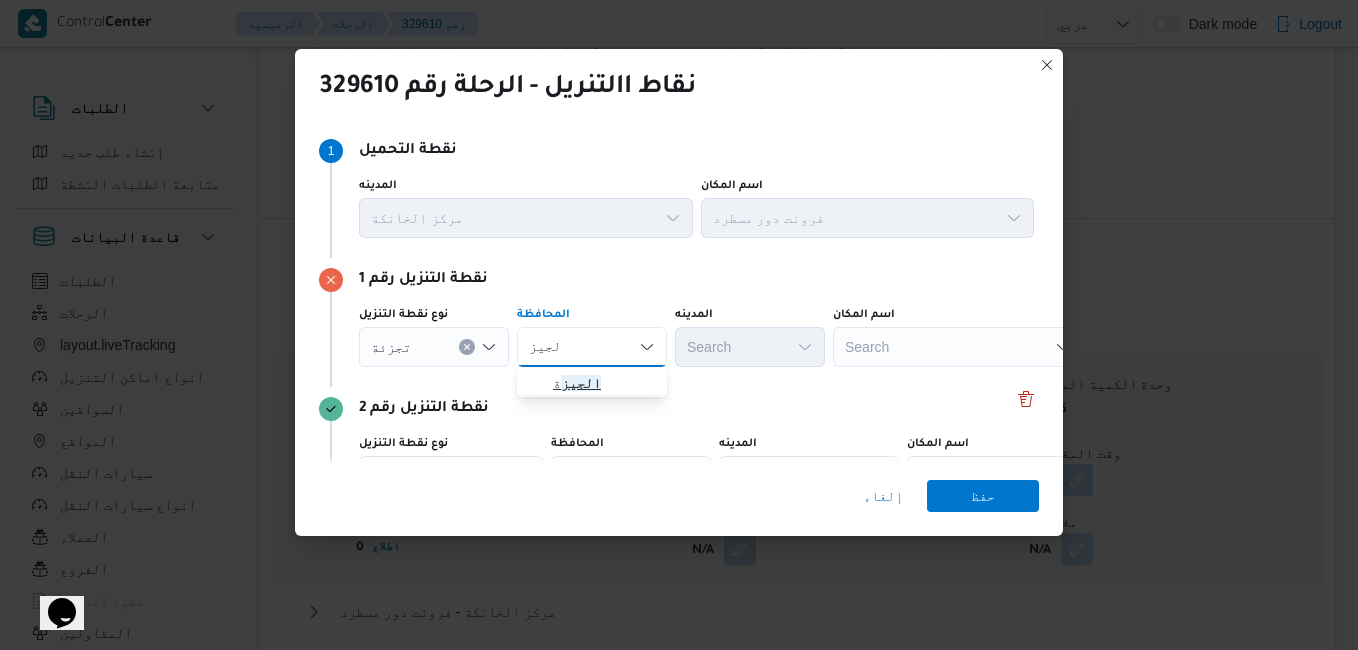 type 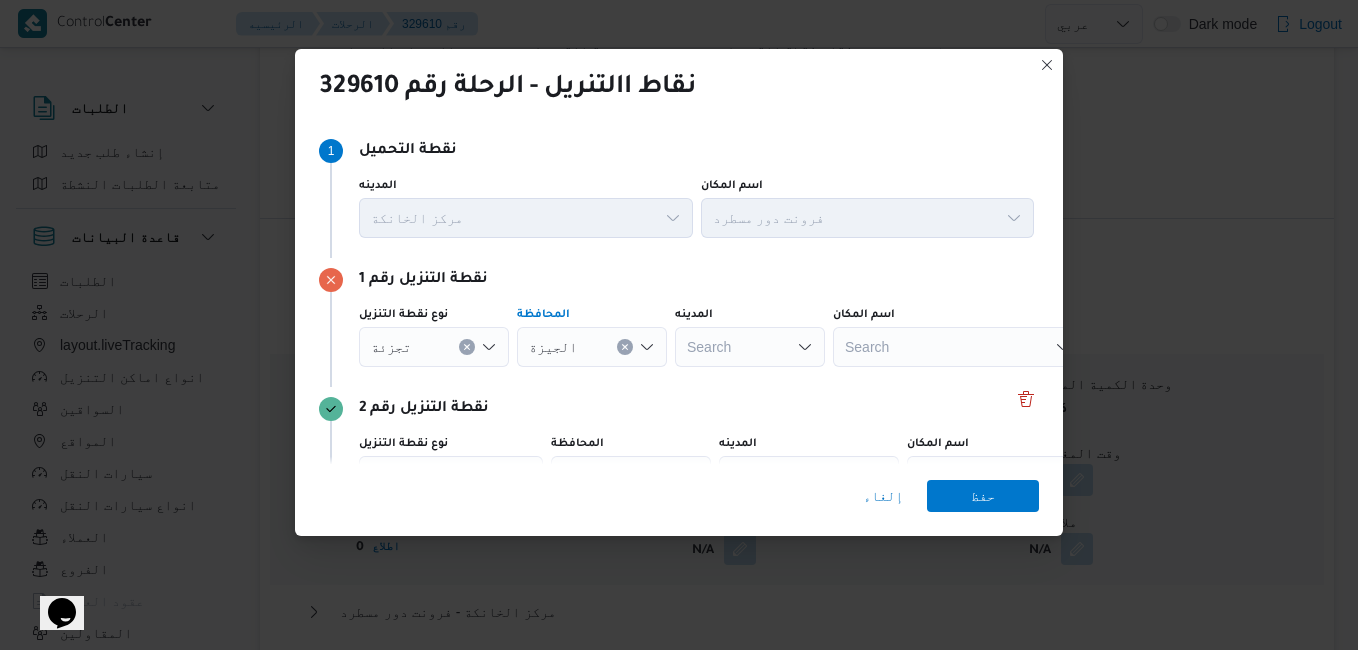 click on "Search" at bounding box center [750, 347] 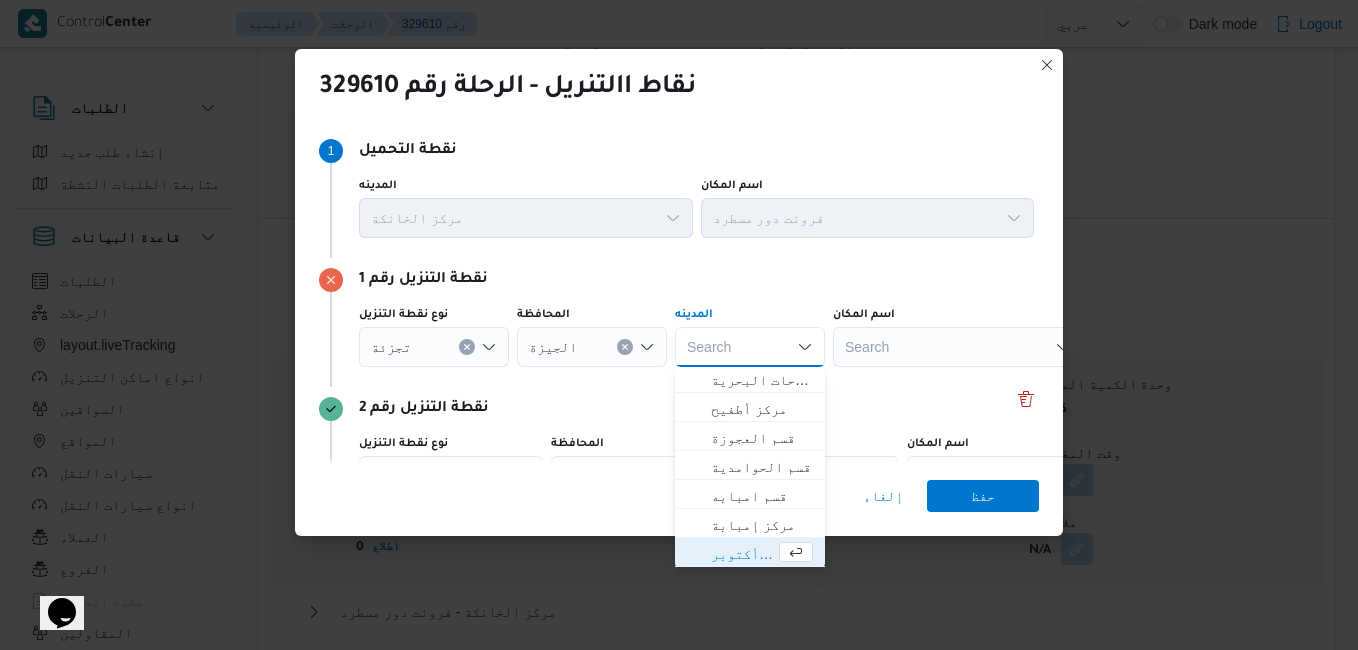 scroll, scrollTop: 293, scrollLeft: 0, axis: vertical 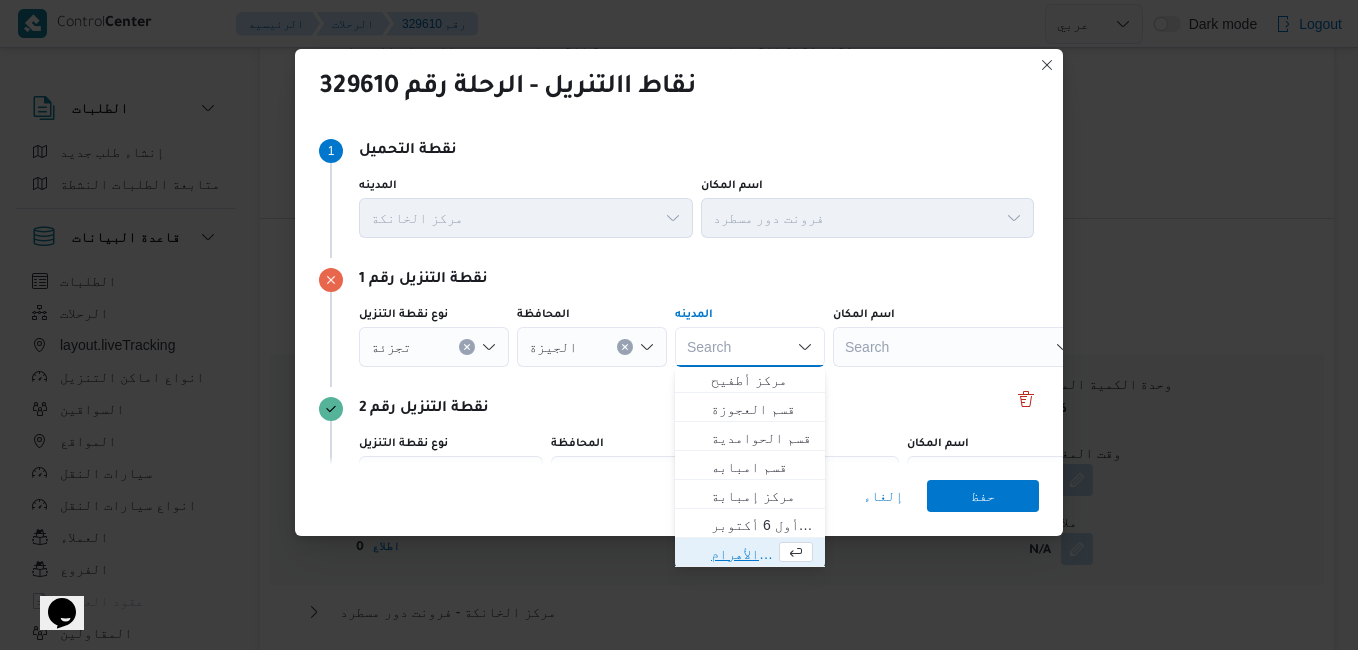 click on "قسم الأهرام" at bounding box center (743, 554) 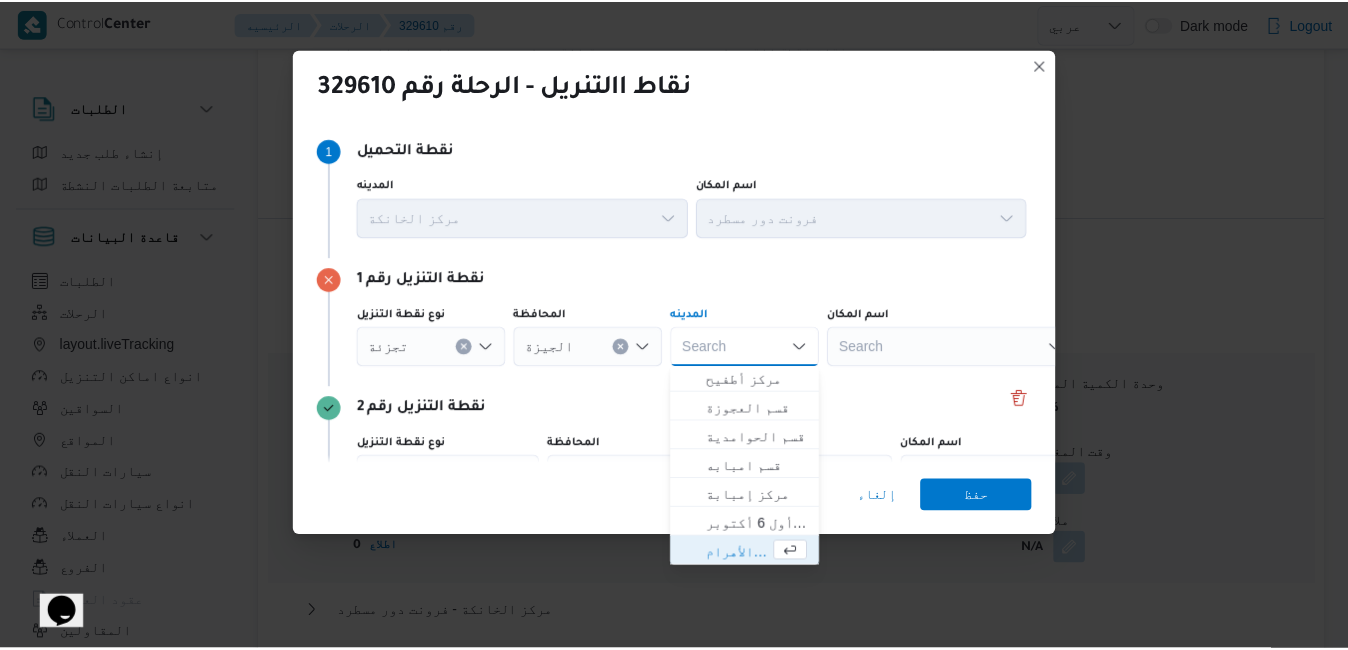 scroll, scrollTop: 0, scrollLeft: 0, axis: both 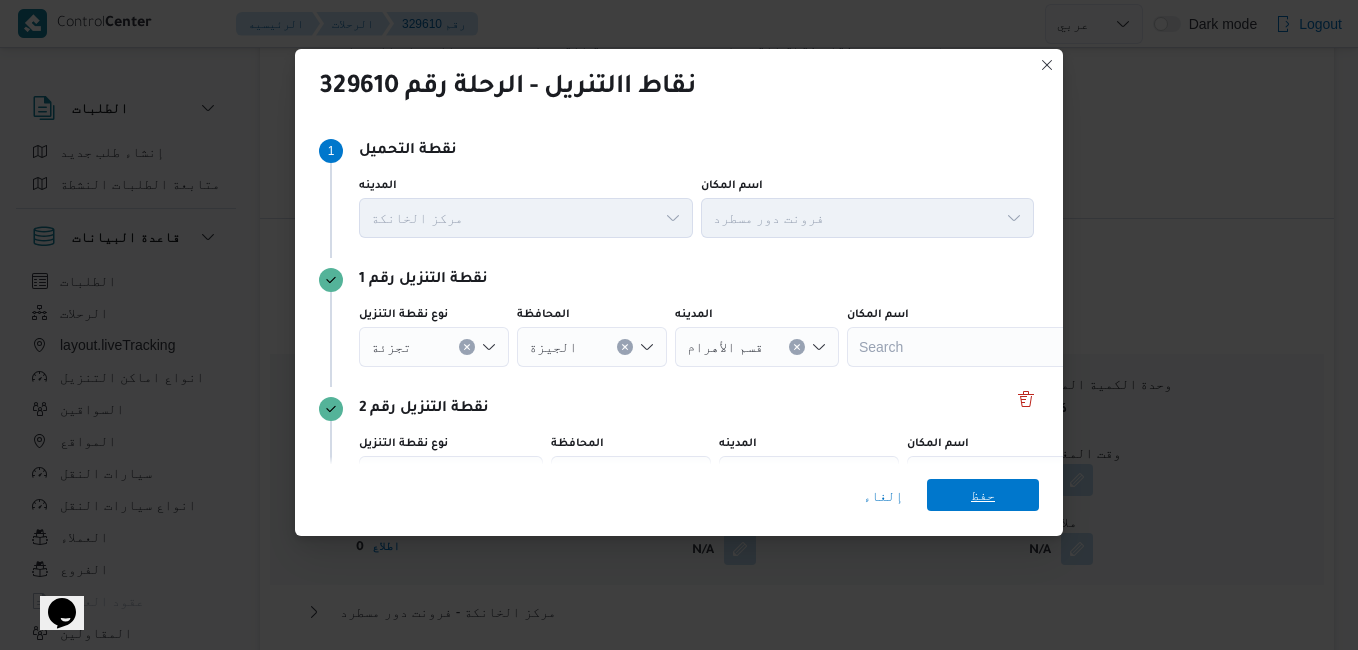 click on "حفظ" at bounding box center (983, 495) 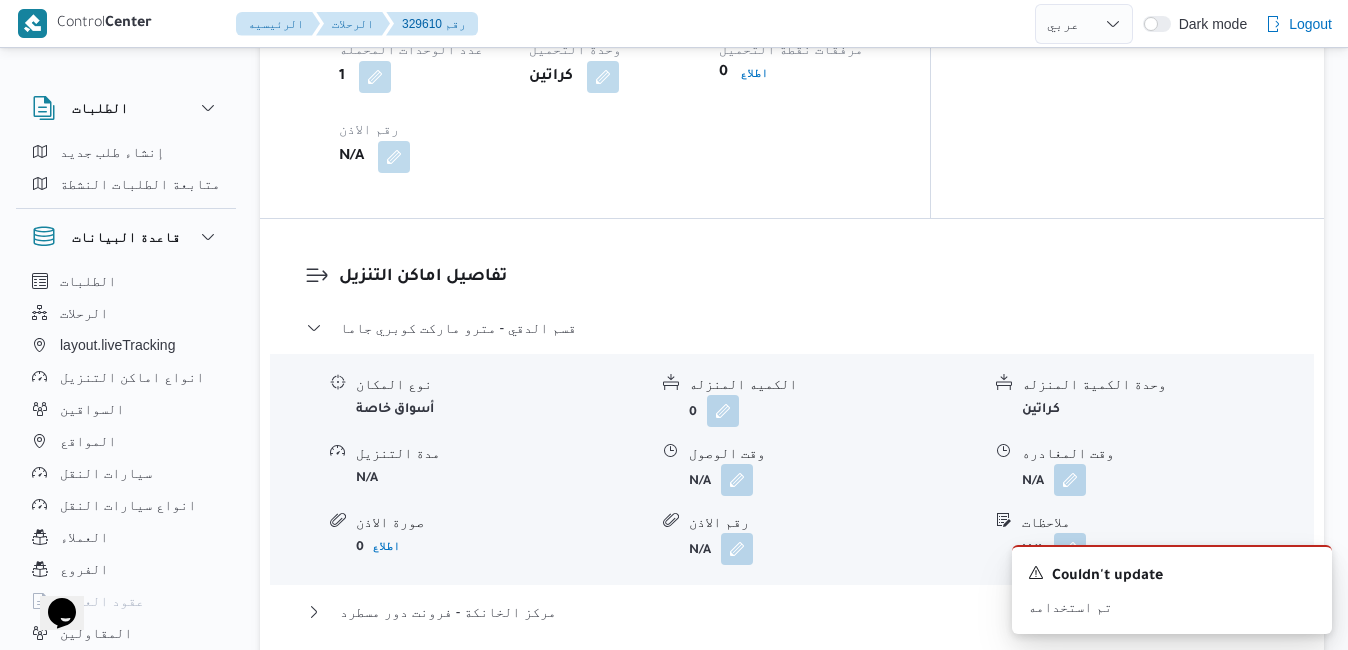 type 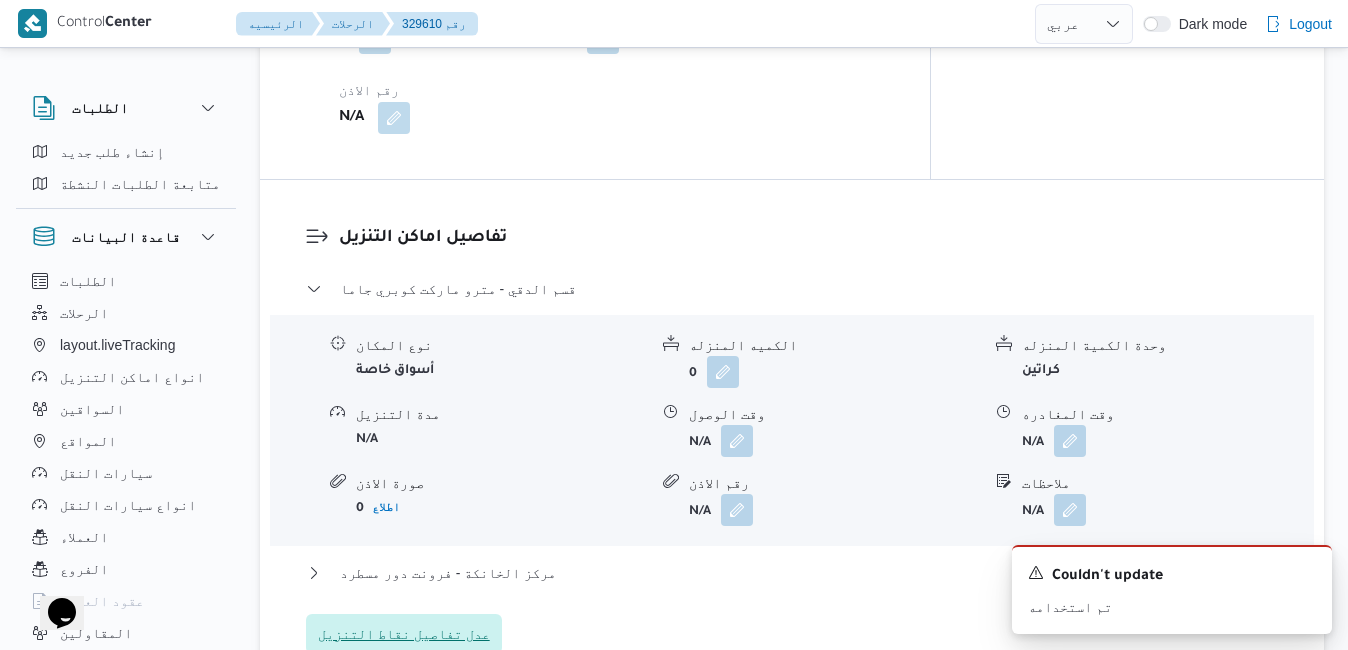 scroll, scrollTop: 1720, scrollLeft: 0, axis: vertical 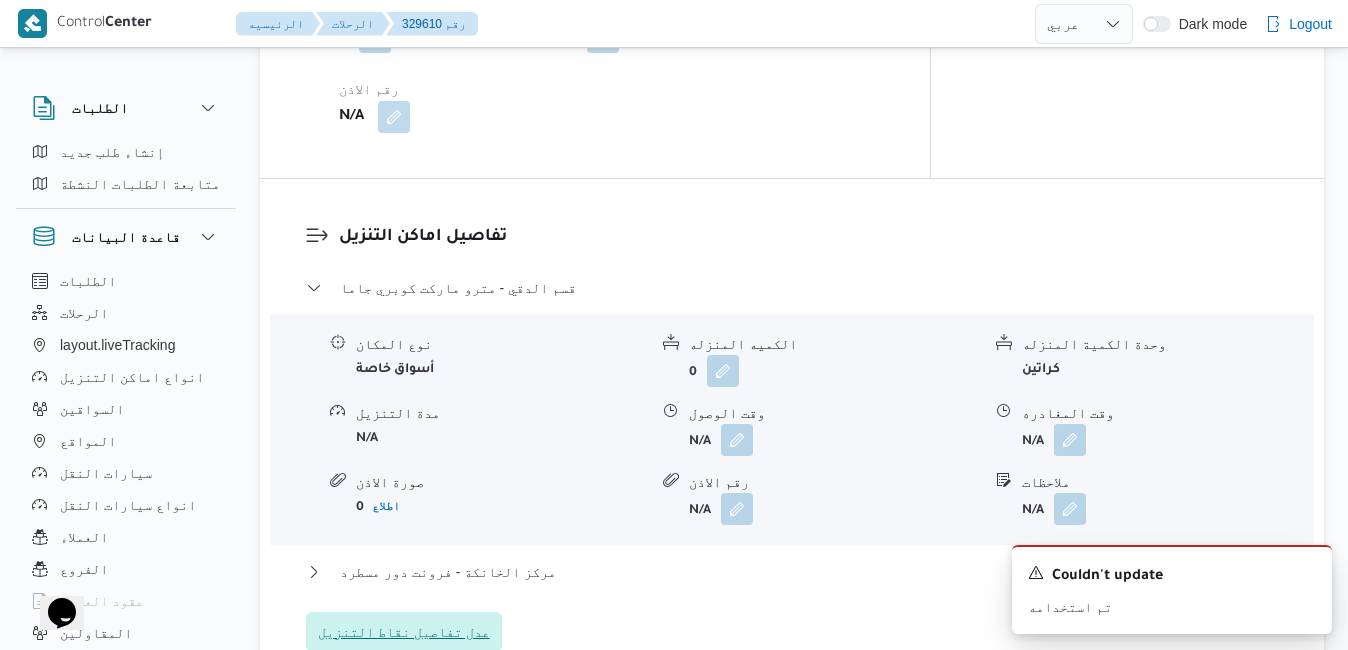 click on "عدل تفاصيل نقاط التنزيل" at bounding box center [404, 632] 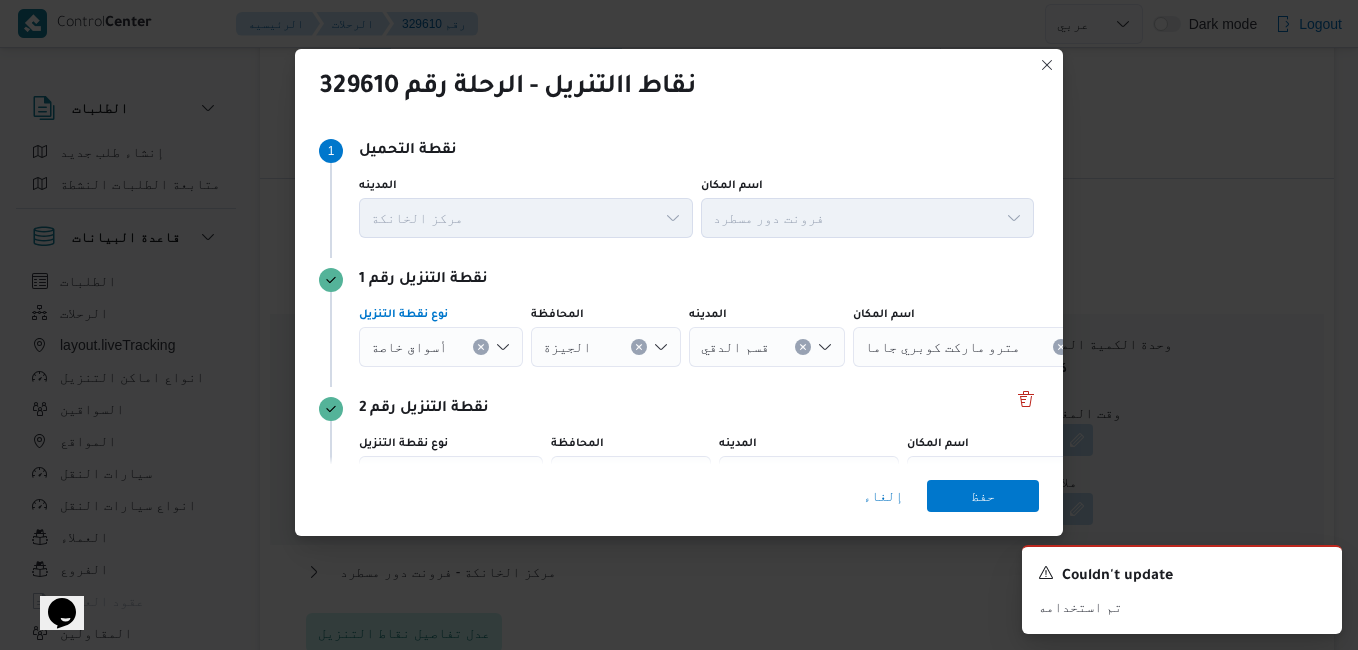 click 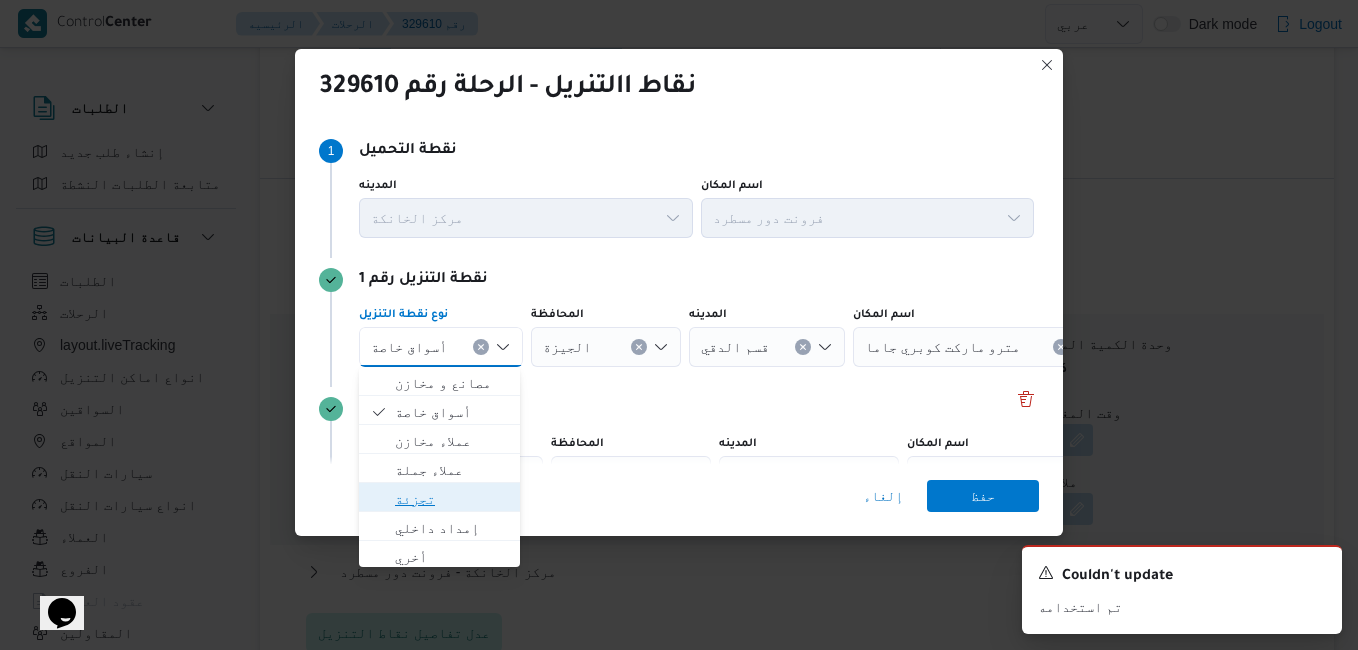 click on "تجزئة" at bounding box center [451, 499] 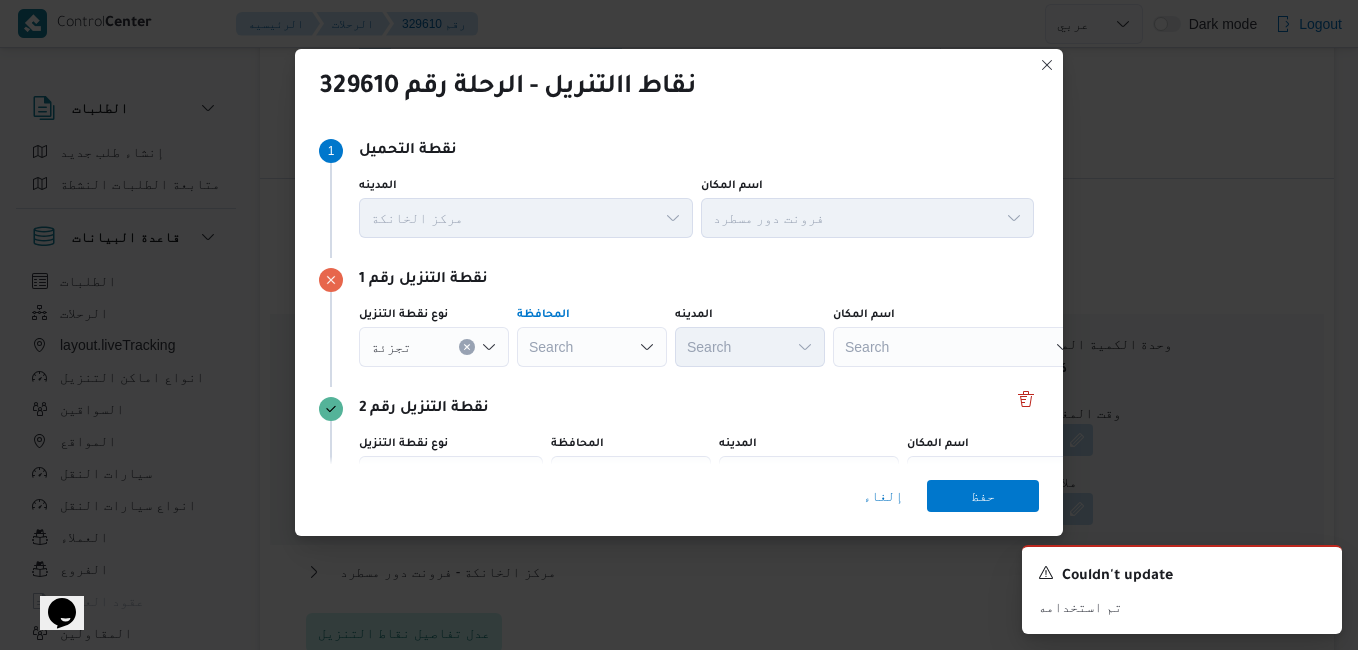 click on "Search" at bounding box center (592, 347) 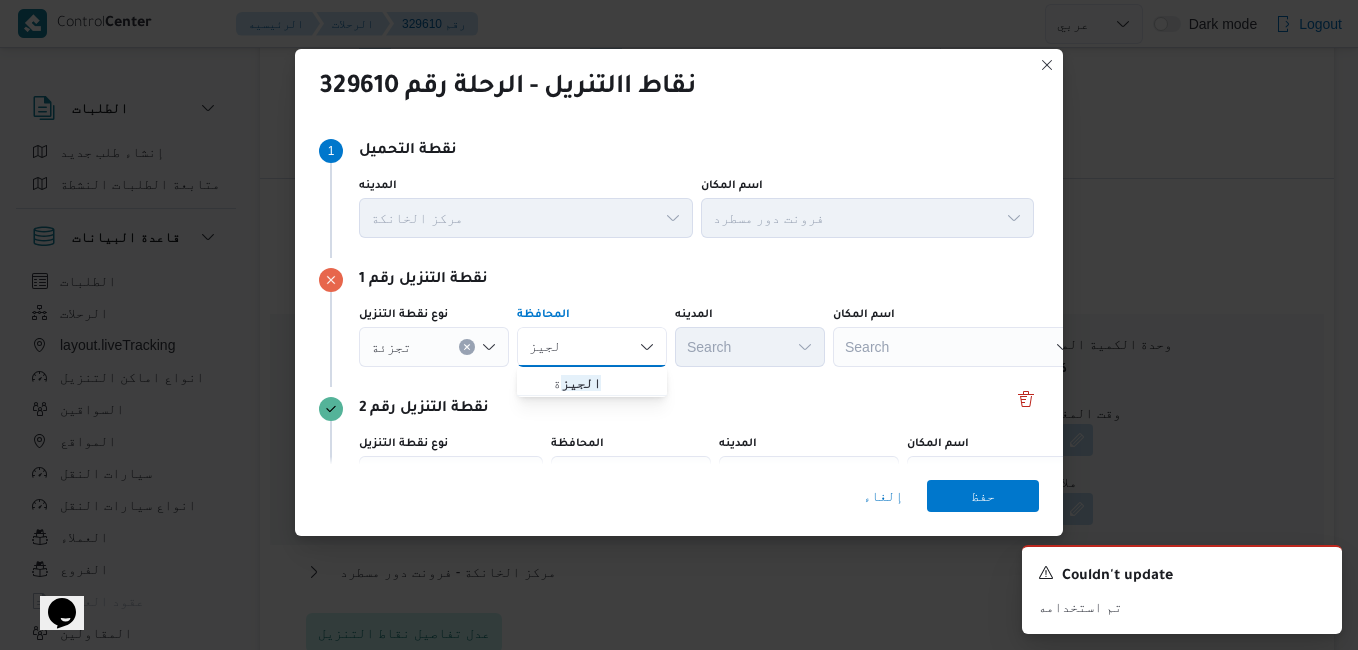 type on "الجيز" 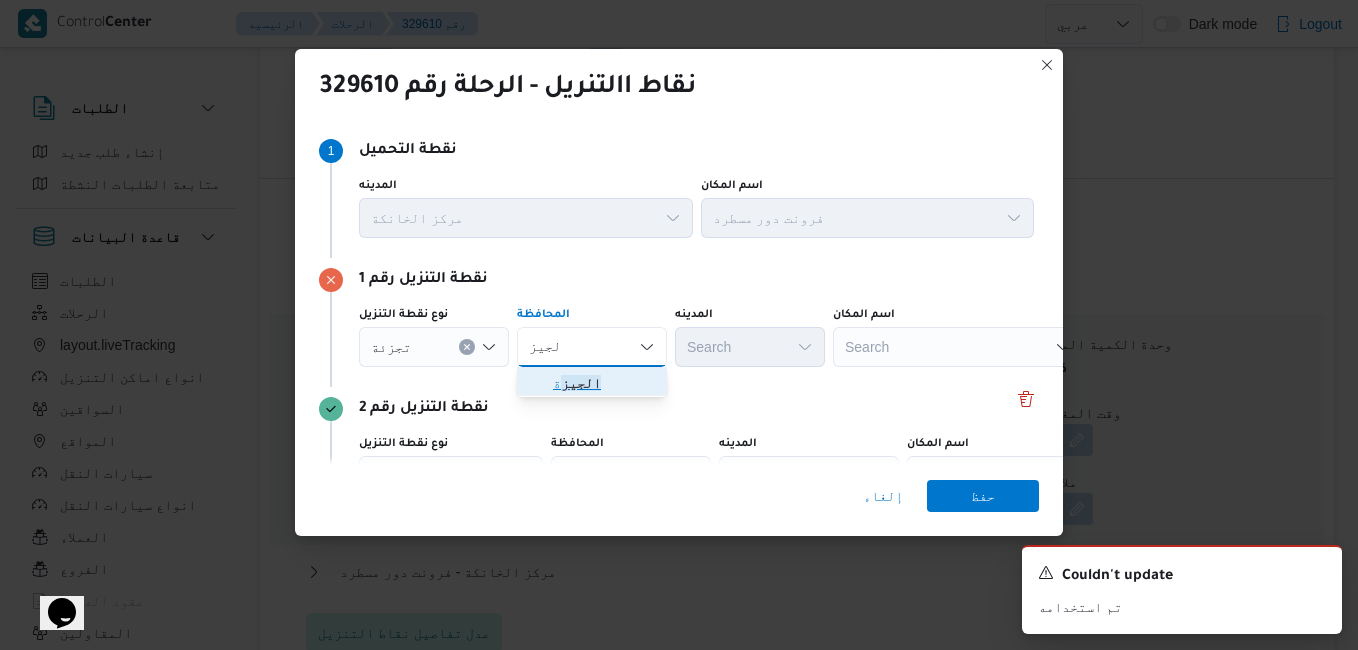 click on "الجيز" 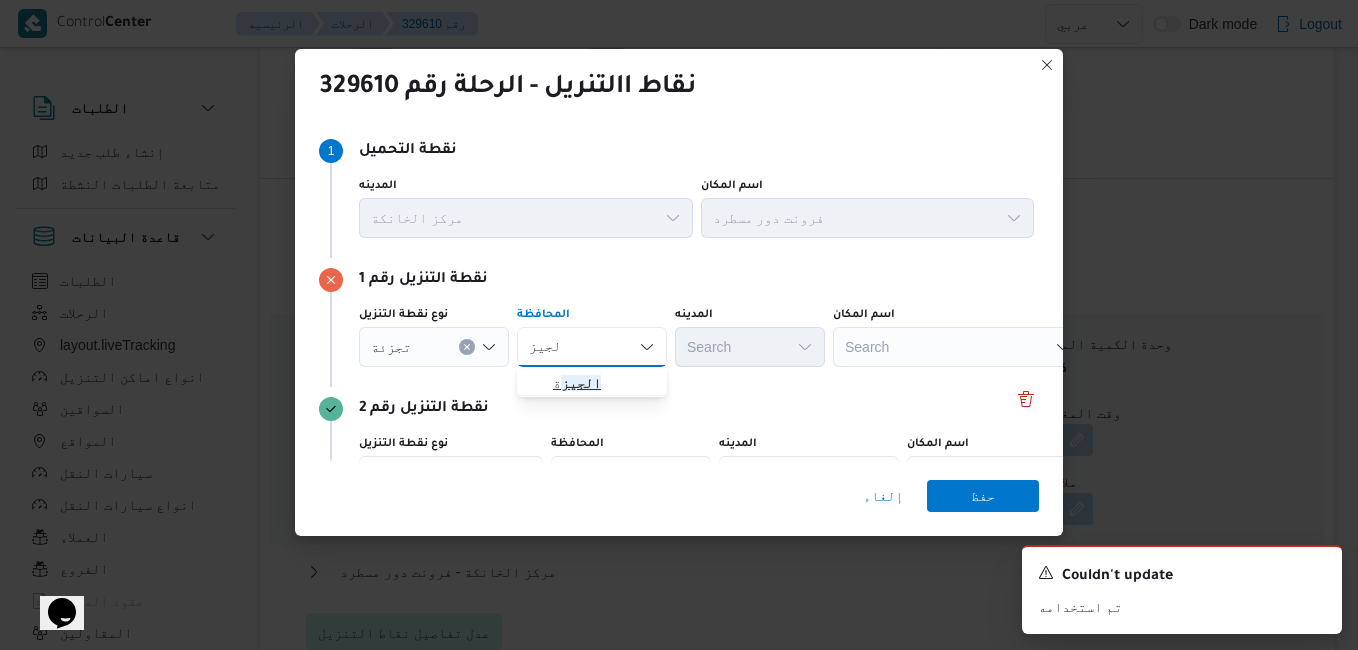 type 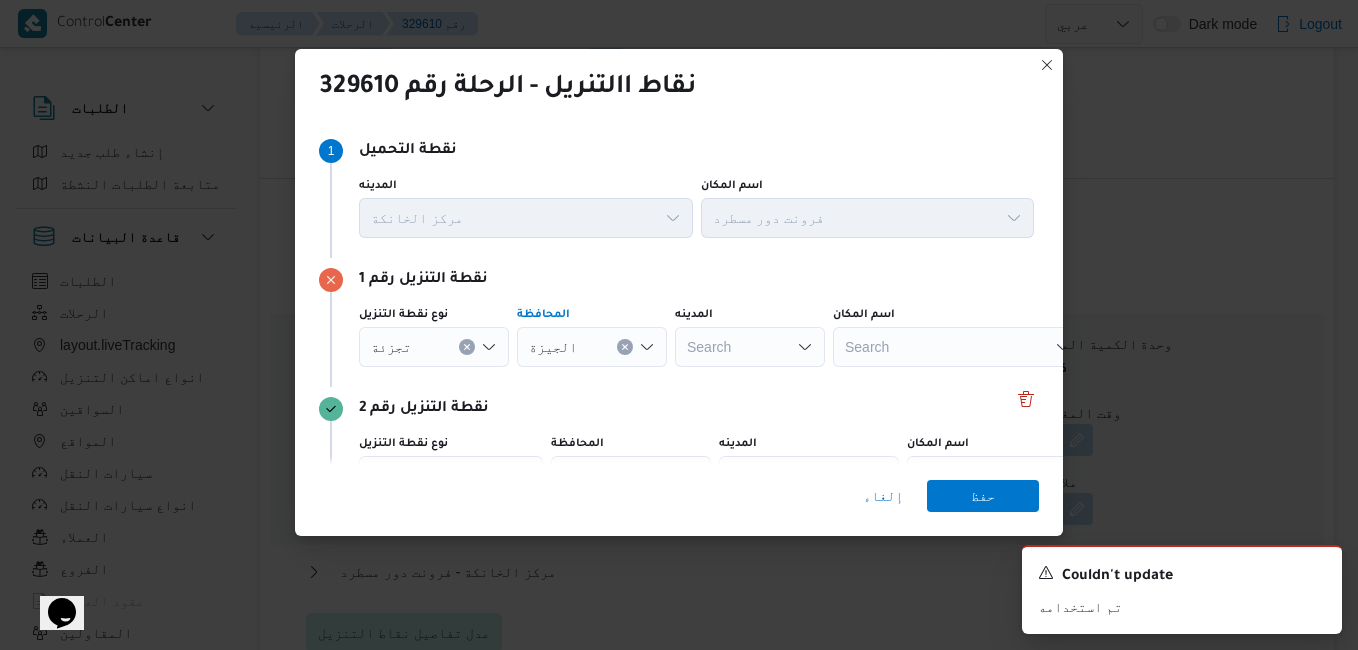 click on "Search" at bounding box center [750, 347] 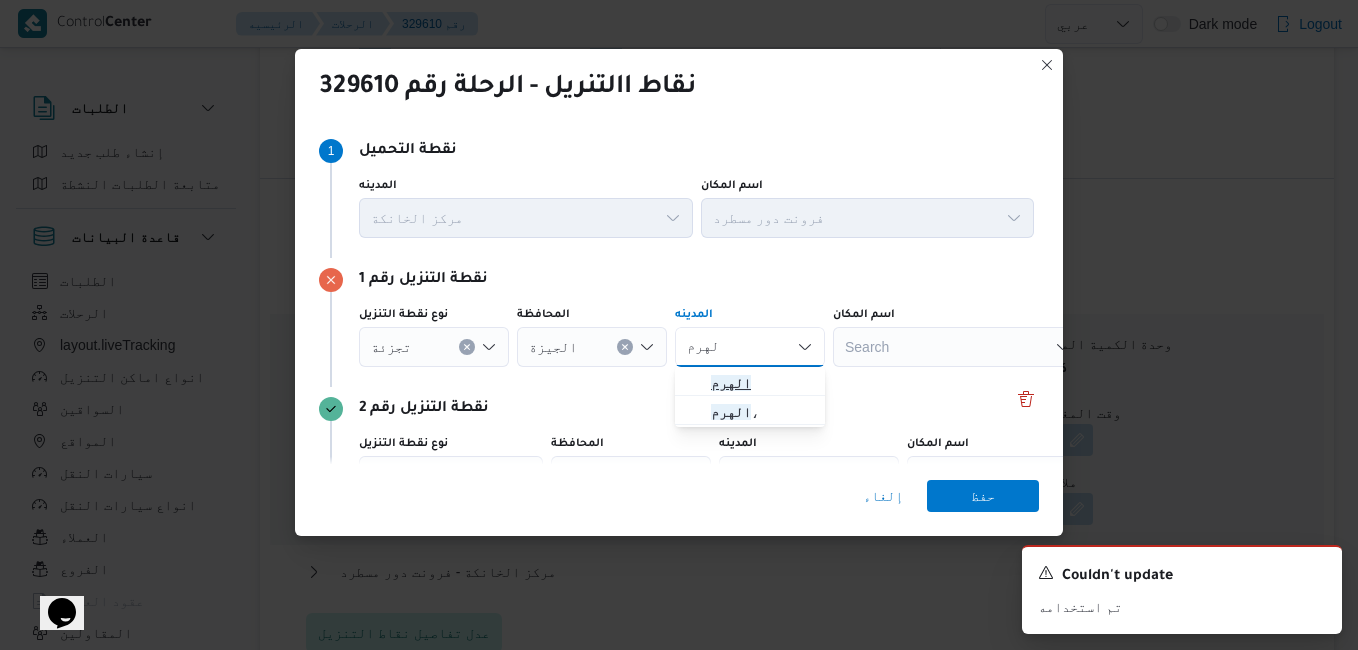 type on "الهرم" 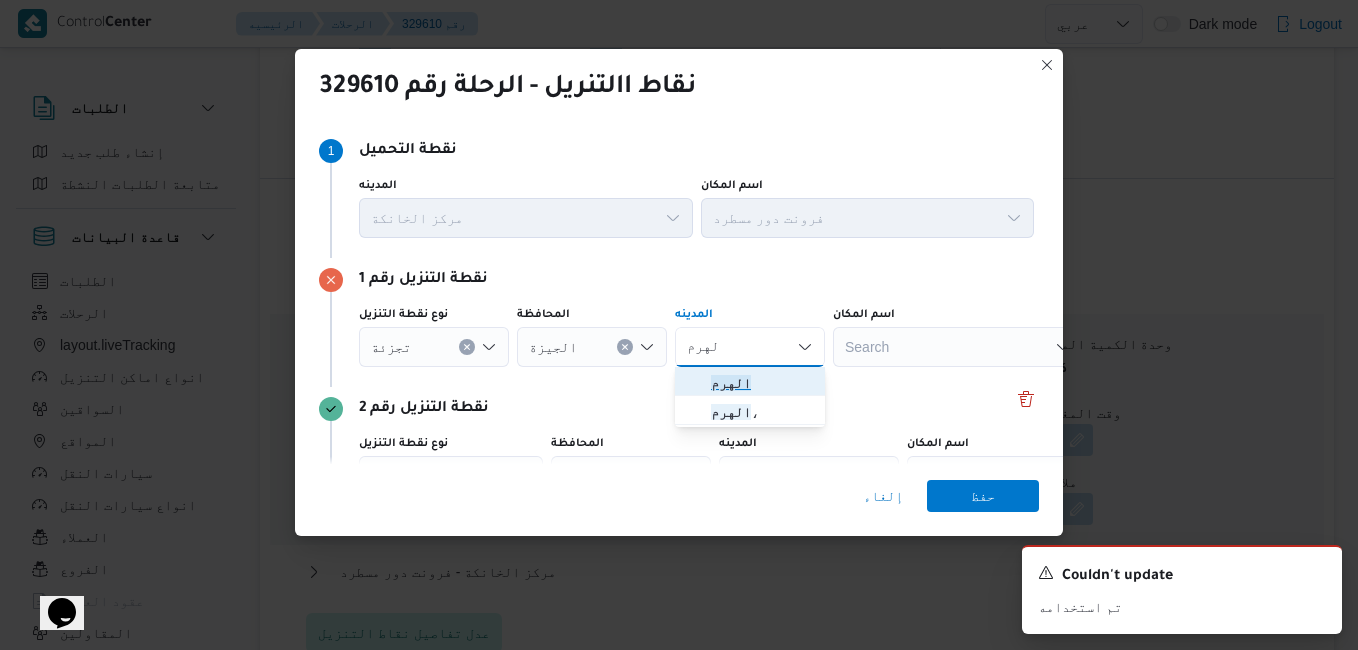 click on "الهرم" 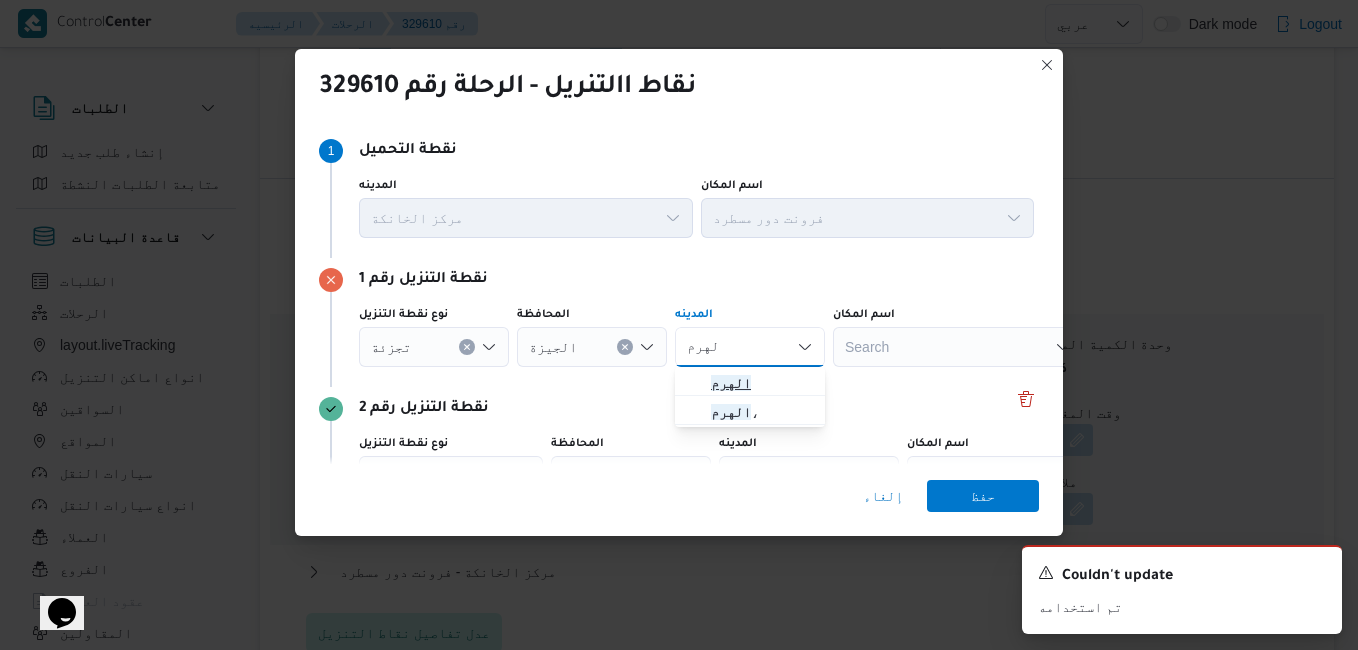 type 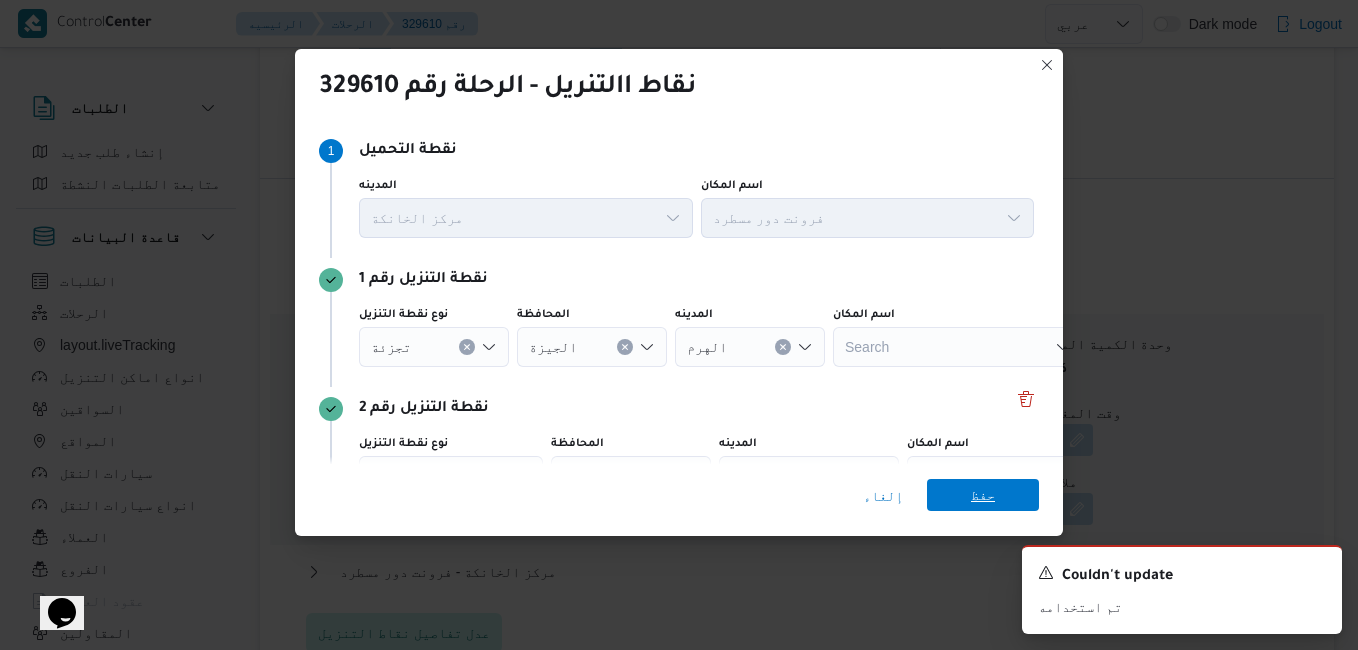 click on "حفظ" at bounding box center [983, 495] 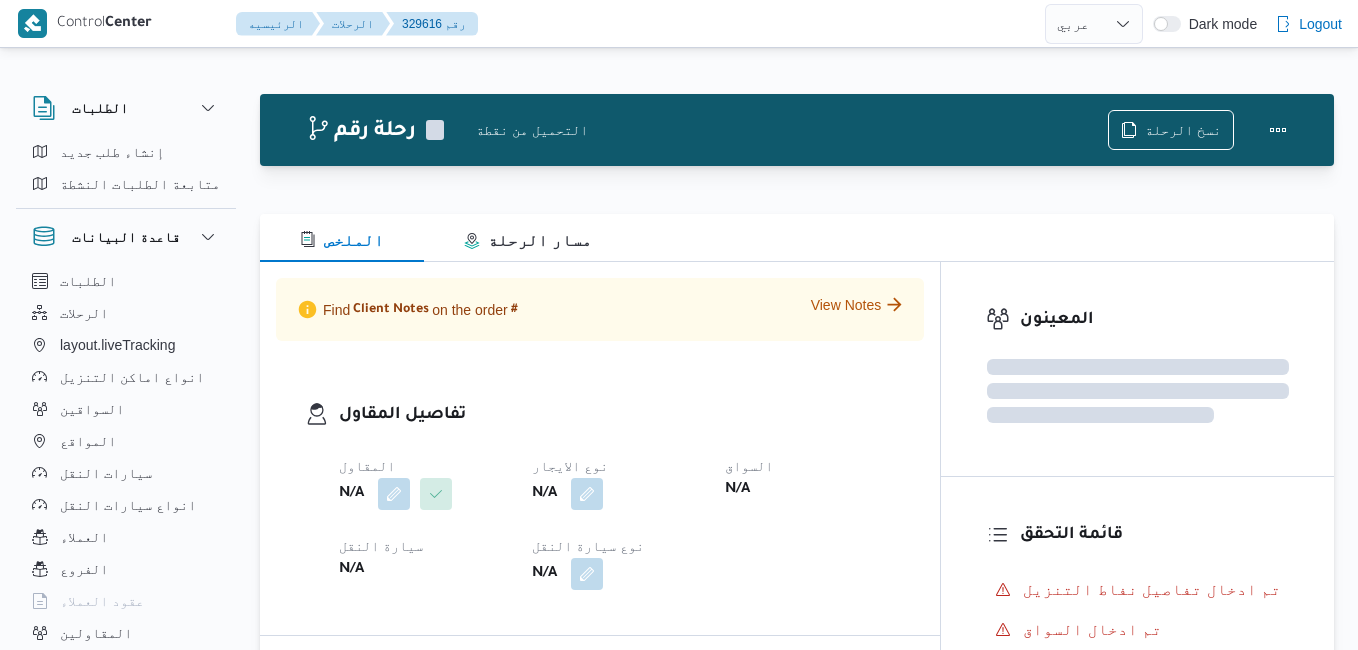 select on "ar" 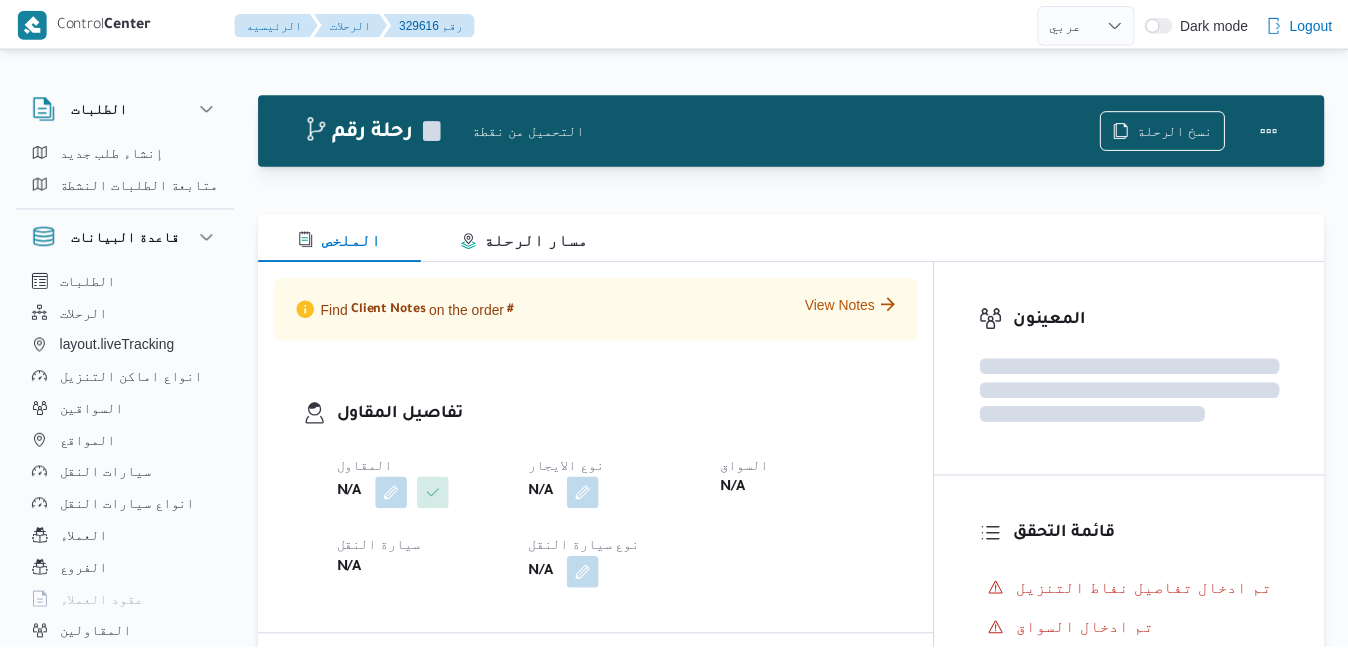 scroll, scrollTop: 0, scrollLeft: 0, axis: both 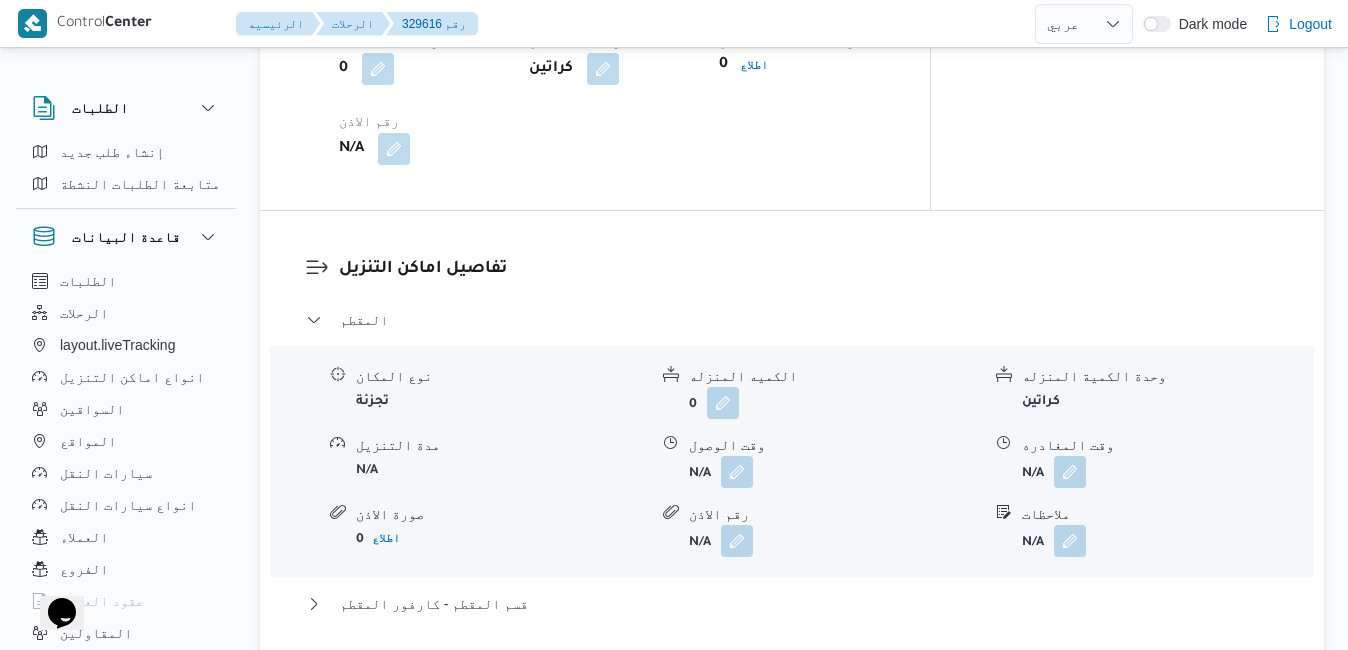 click on "عدل تفاصيل نقاط التنزيل" at bounding box center (404, 717) 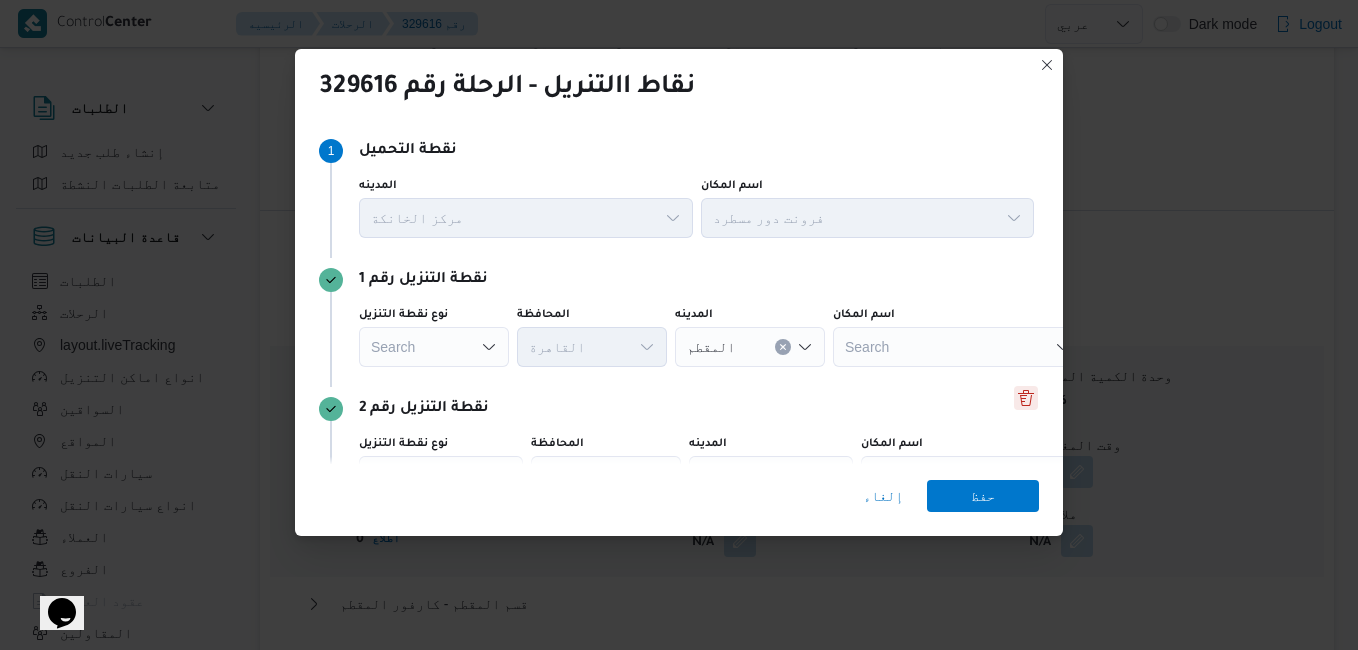 click at bounding box center (1026, 398) 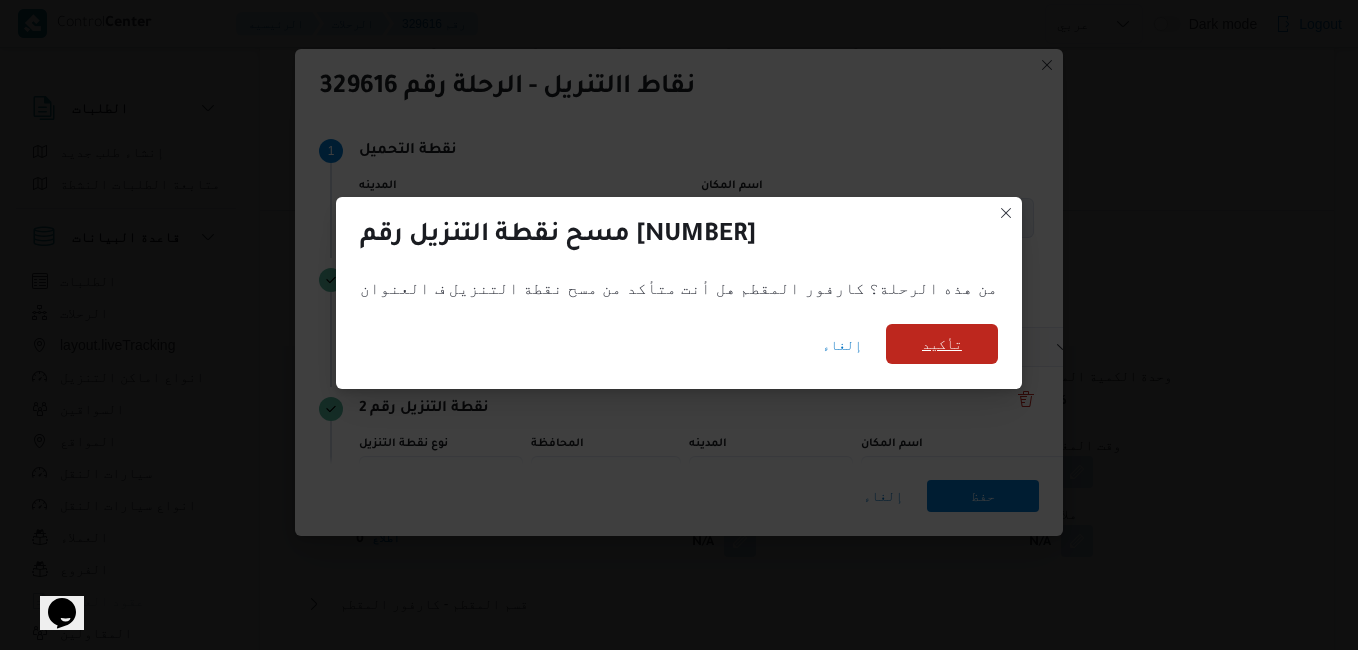 click on "تأكيد" at bounding box center [942, 344] 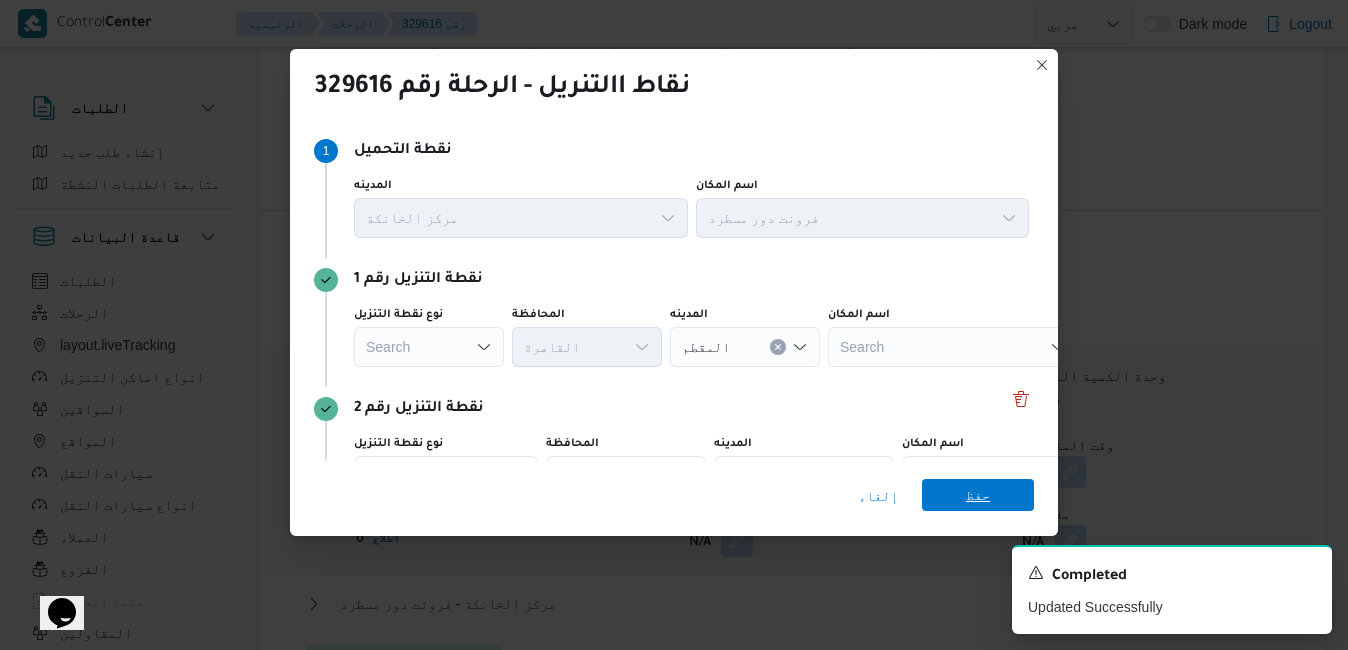 click on "حفظ" at bounding box center [978, 495] 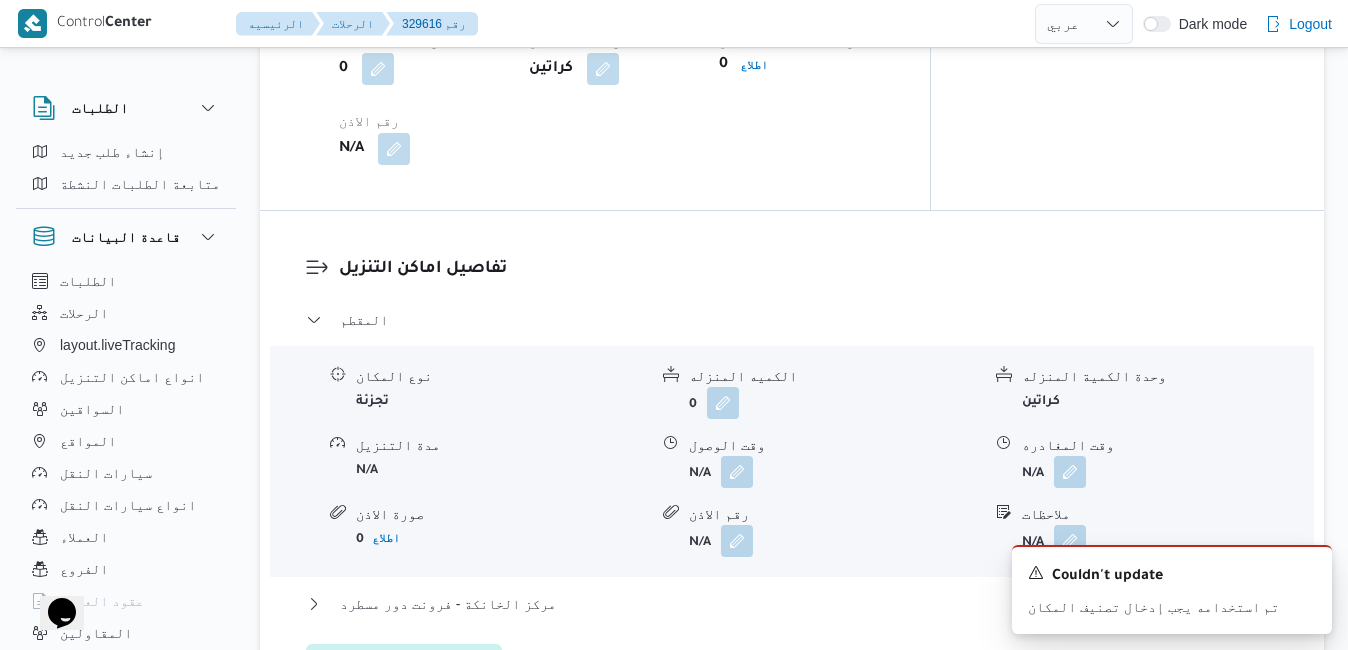 click on "عدل تفاصيل نقاط التنزيل" at bounding box center (404, 664) 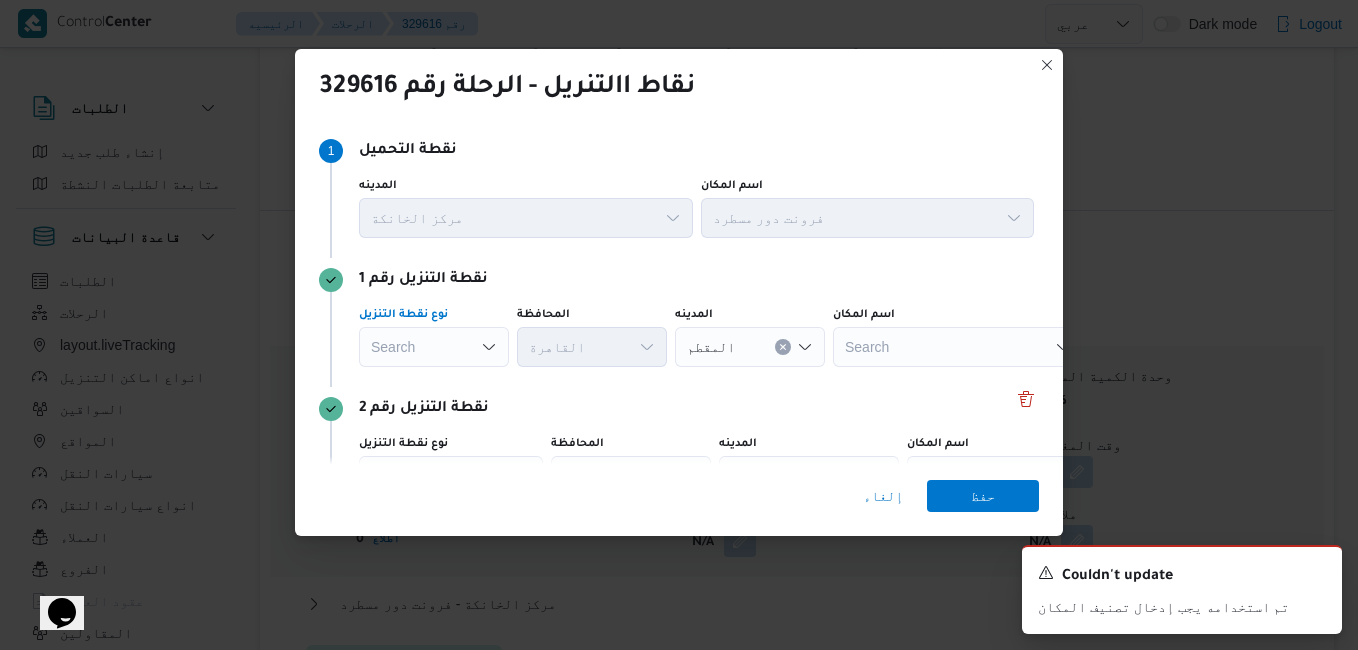 click 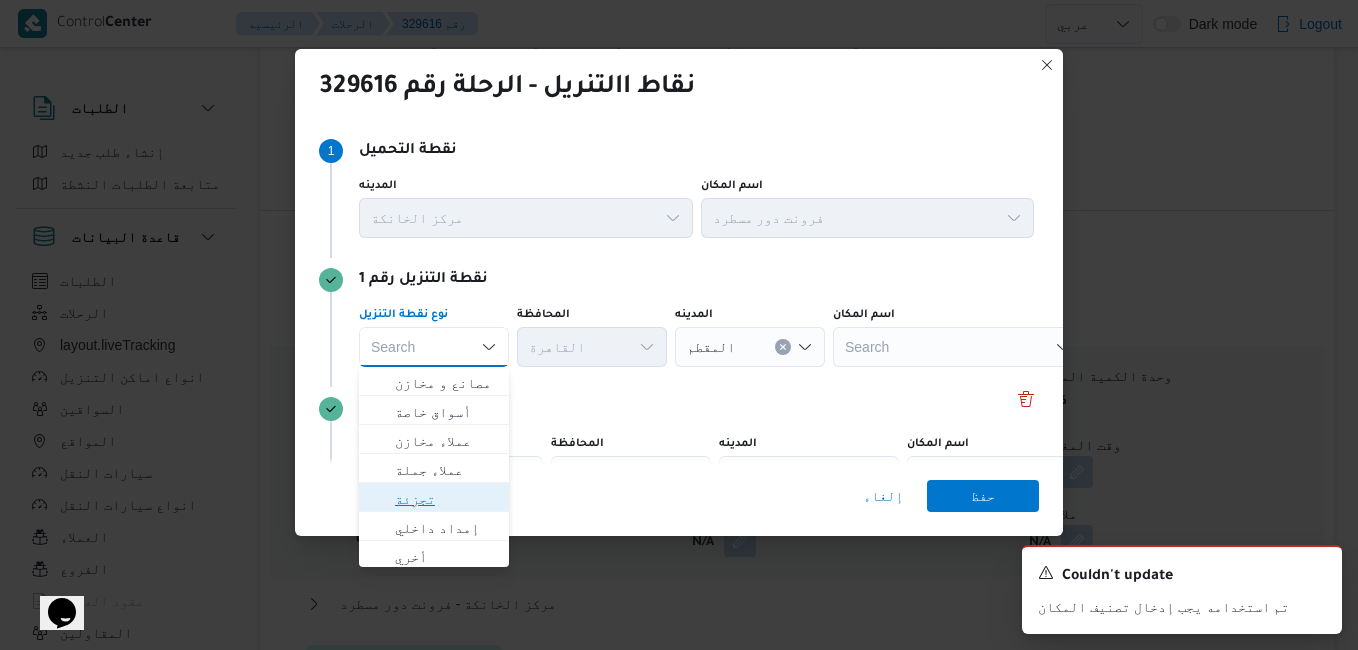 click on "تجزئة" at bounding box center (446, 499) 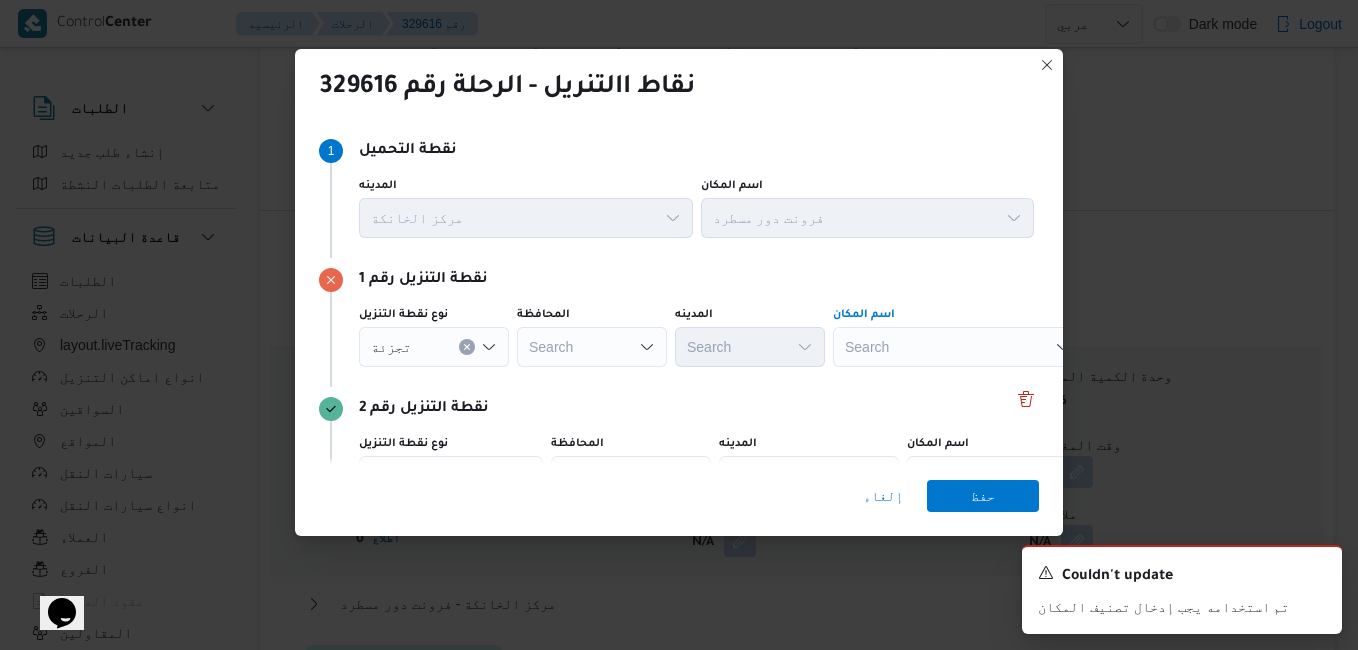 click on "Search" at bounding box center [958, 347] 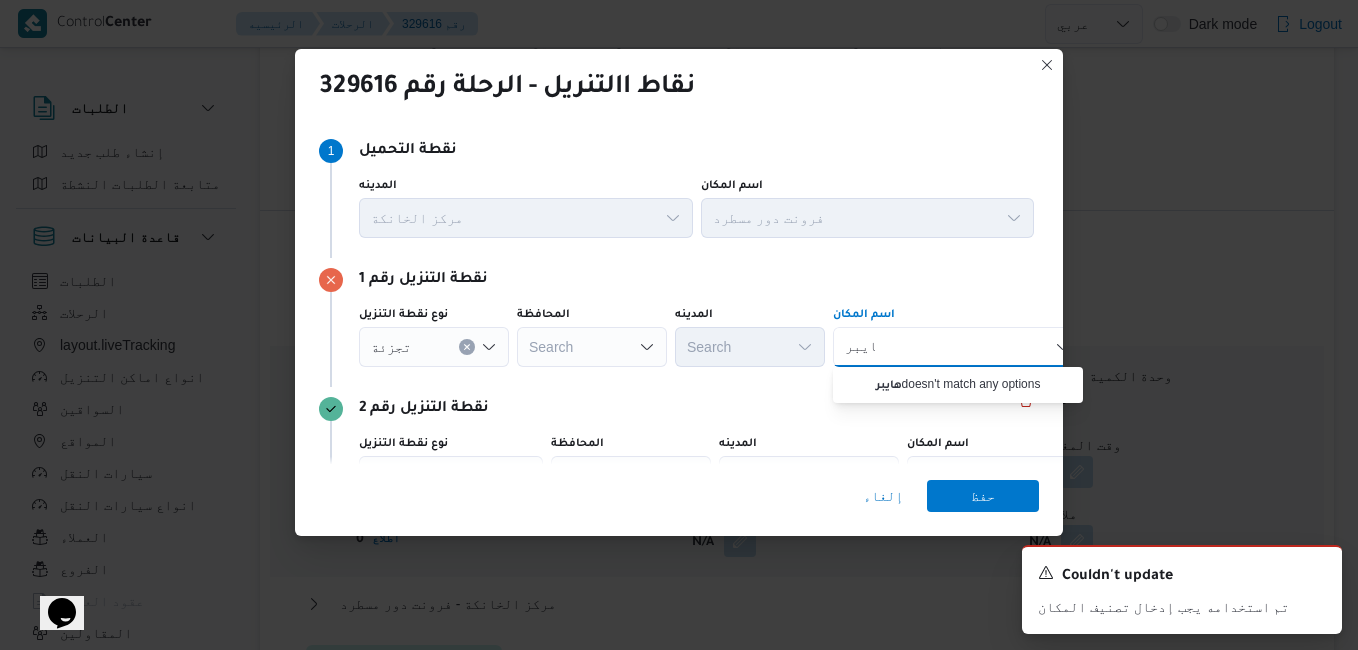 click 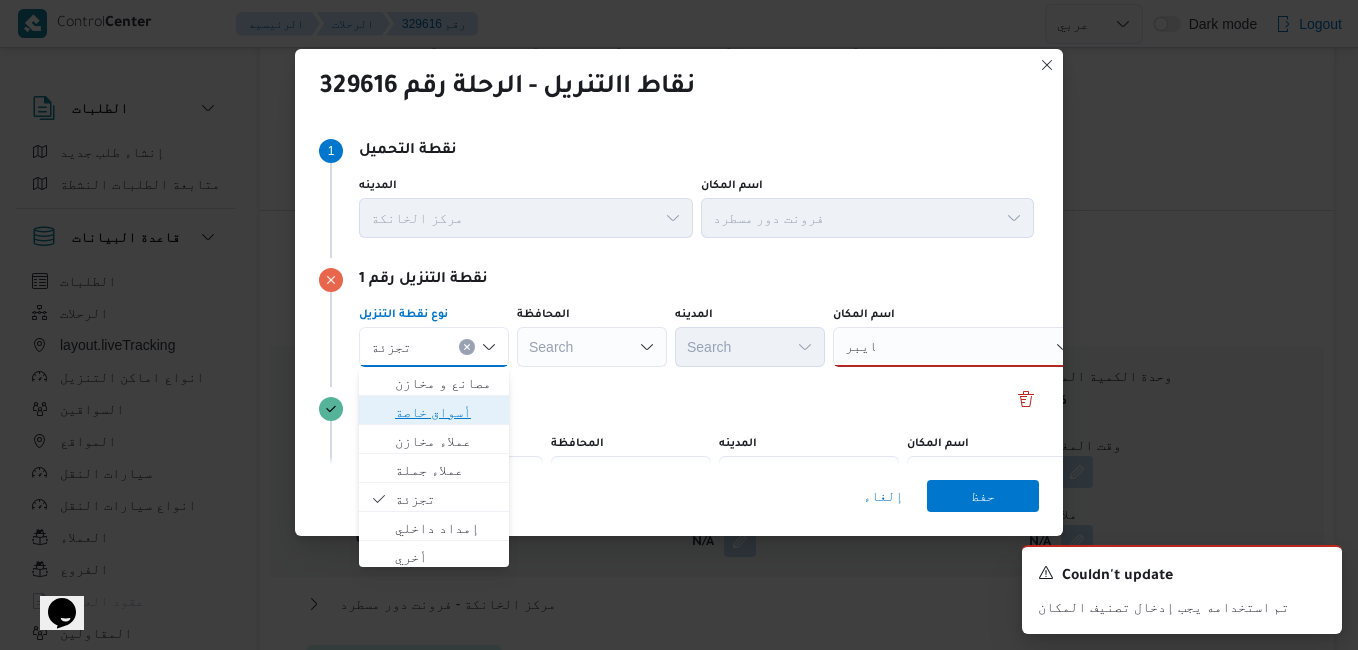 click on "أسواق خاصة" at bounding box center (446, 412) 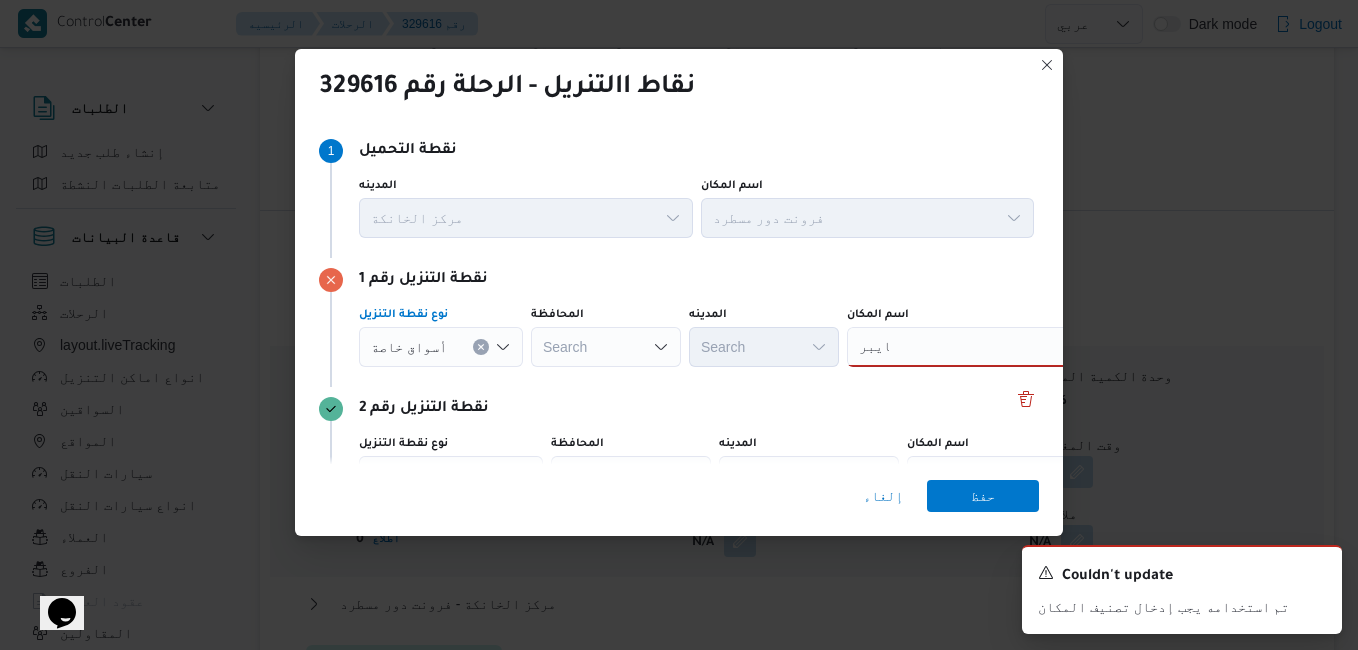 click on "هايبر هايبر" at bounding box center [874, 347] 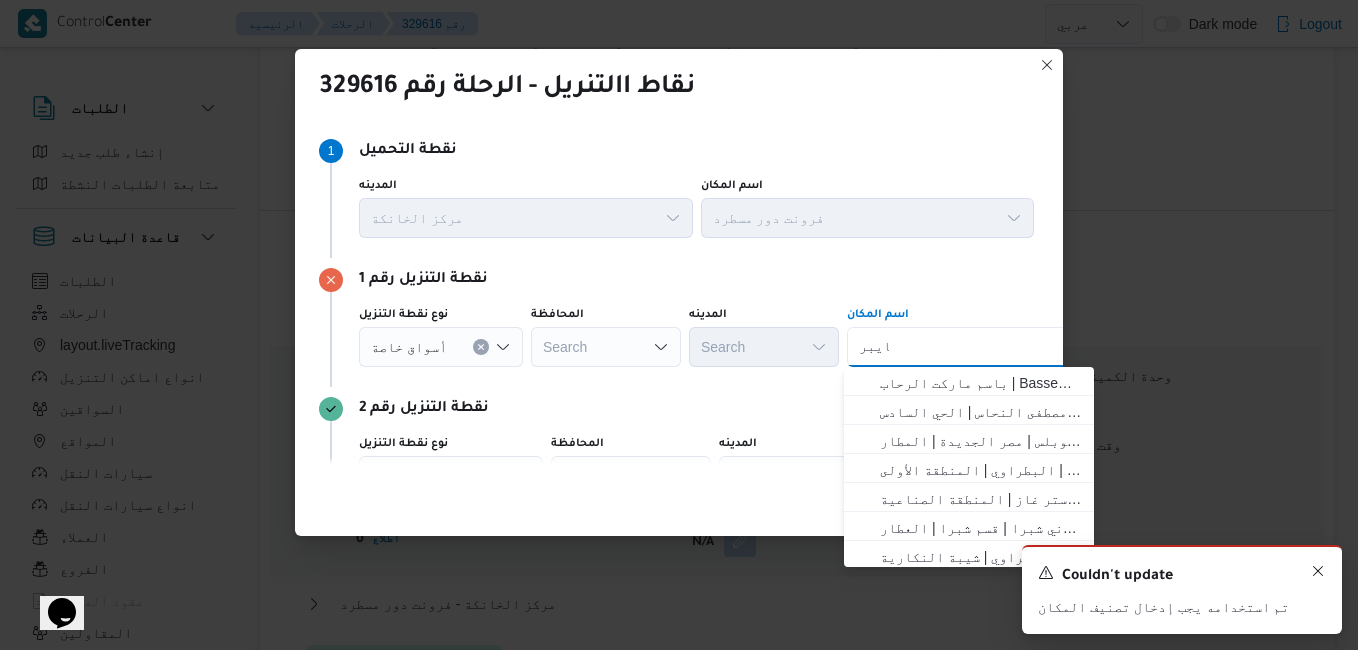 click 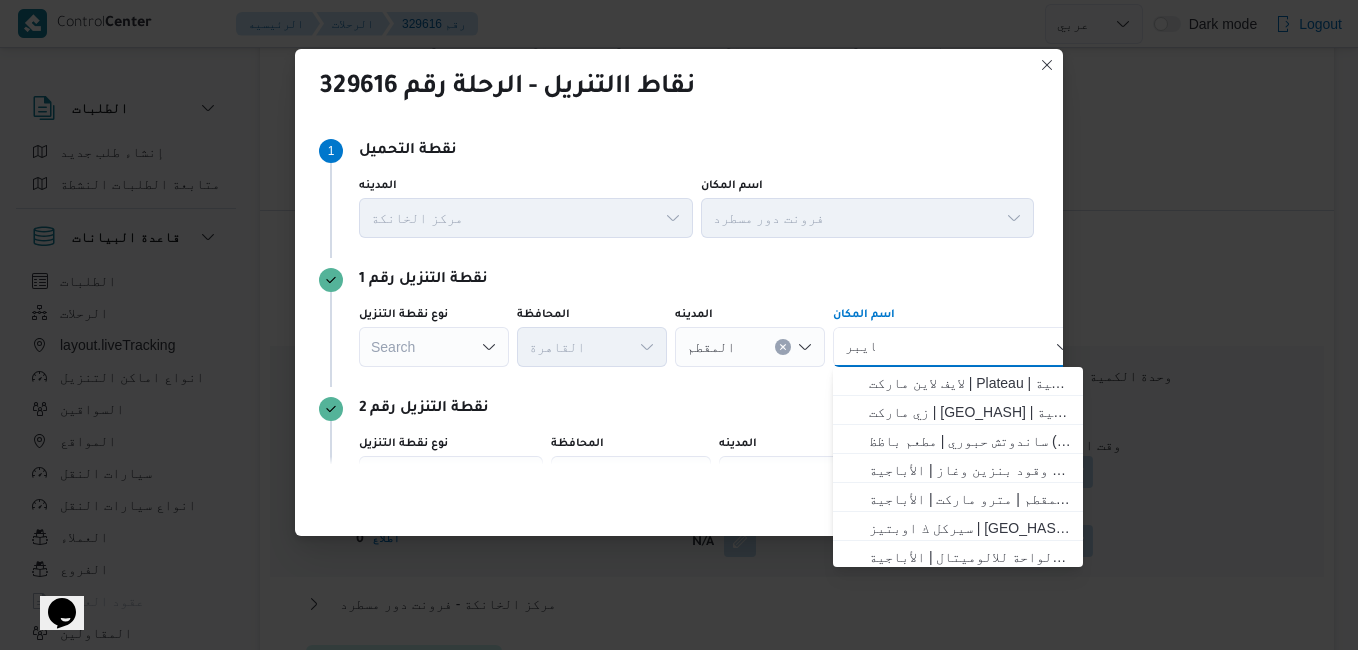 click 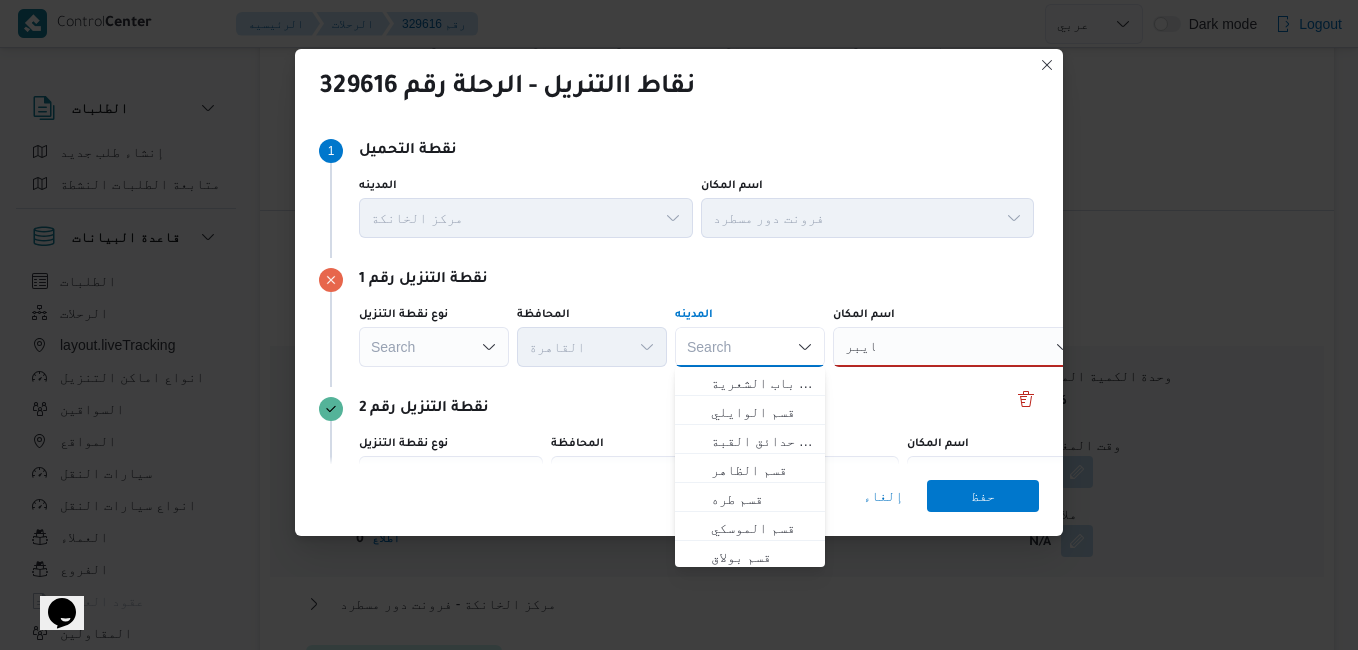 click 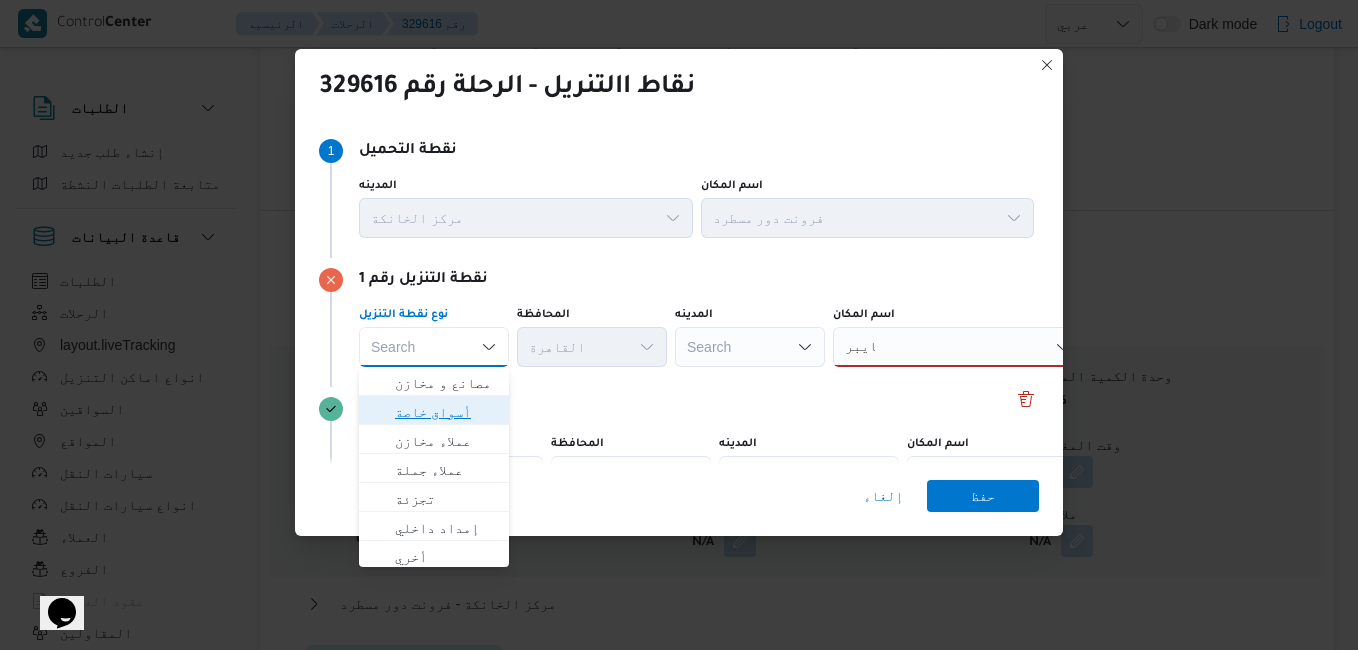 click on "أسواق خاصة" at bounding box center (446, 412) 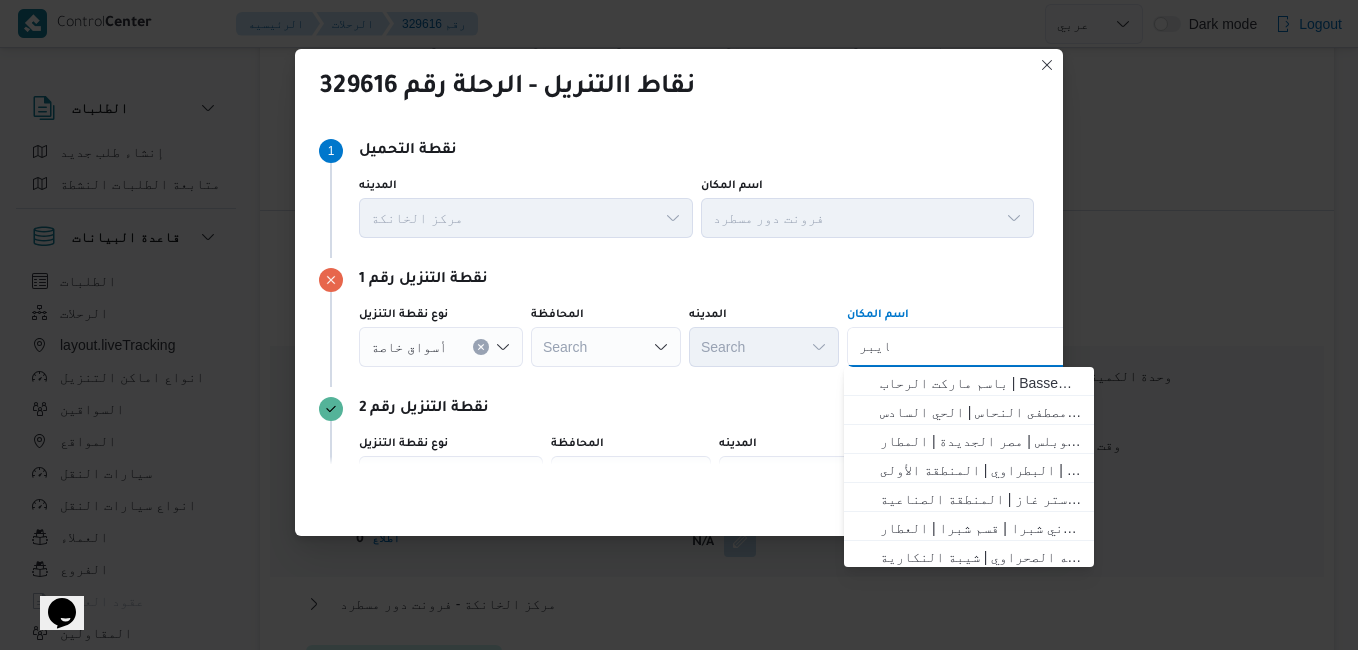 click on "هايبر" at bounding box center [874, 347] 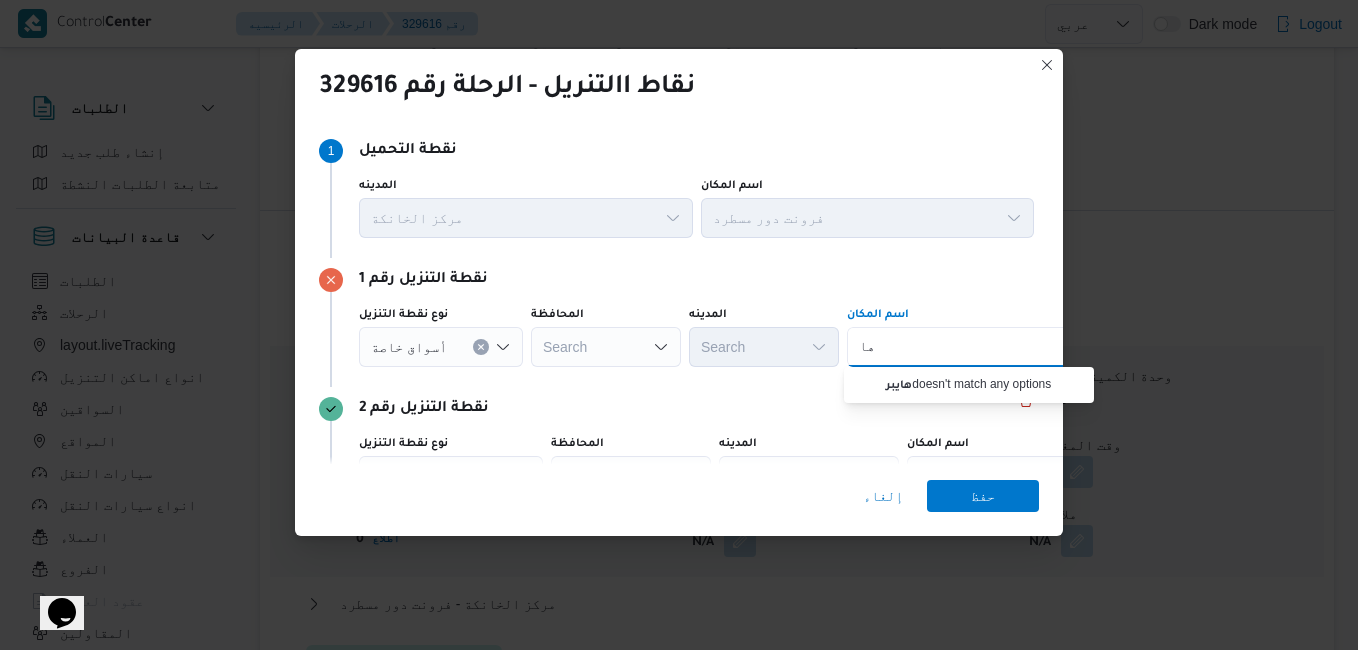 type on "ه" 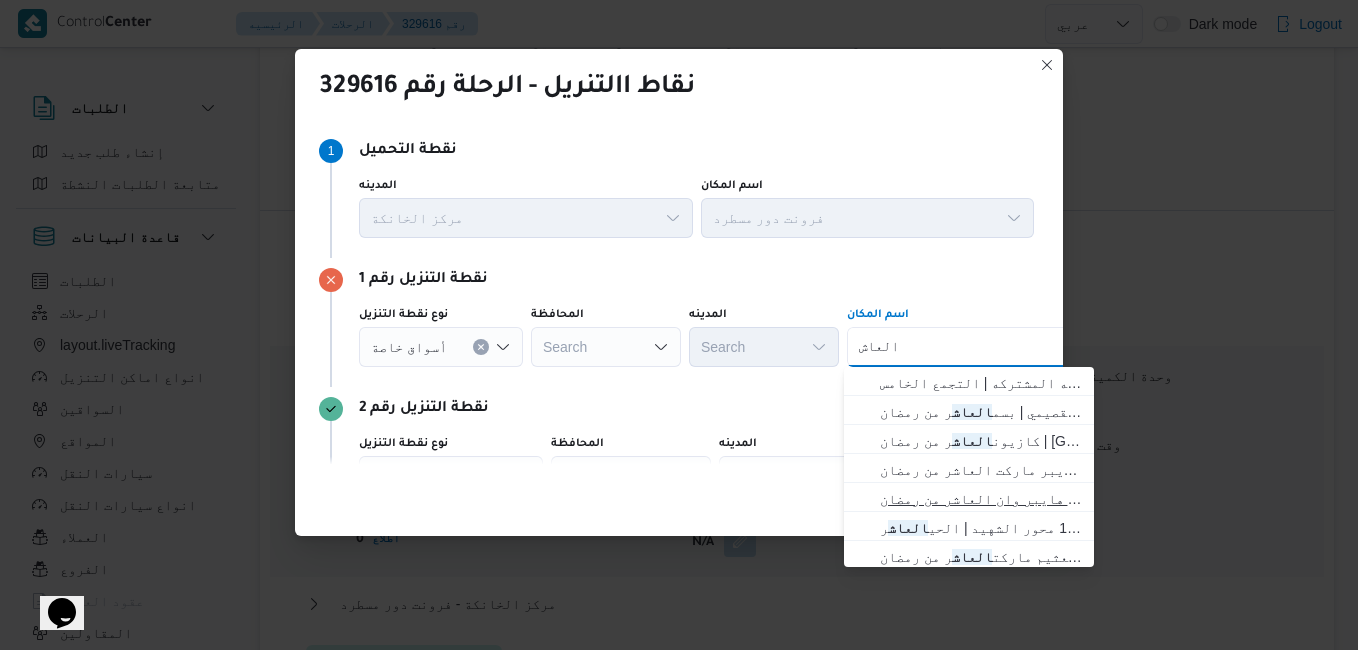 type on "العاش" 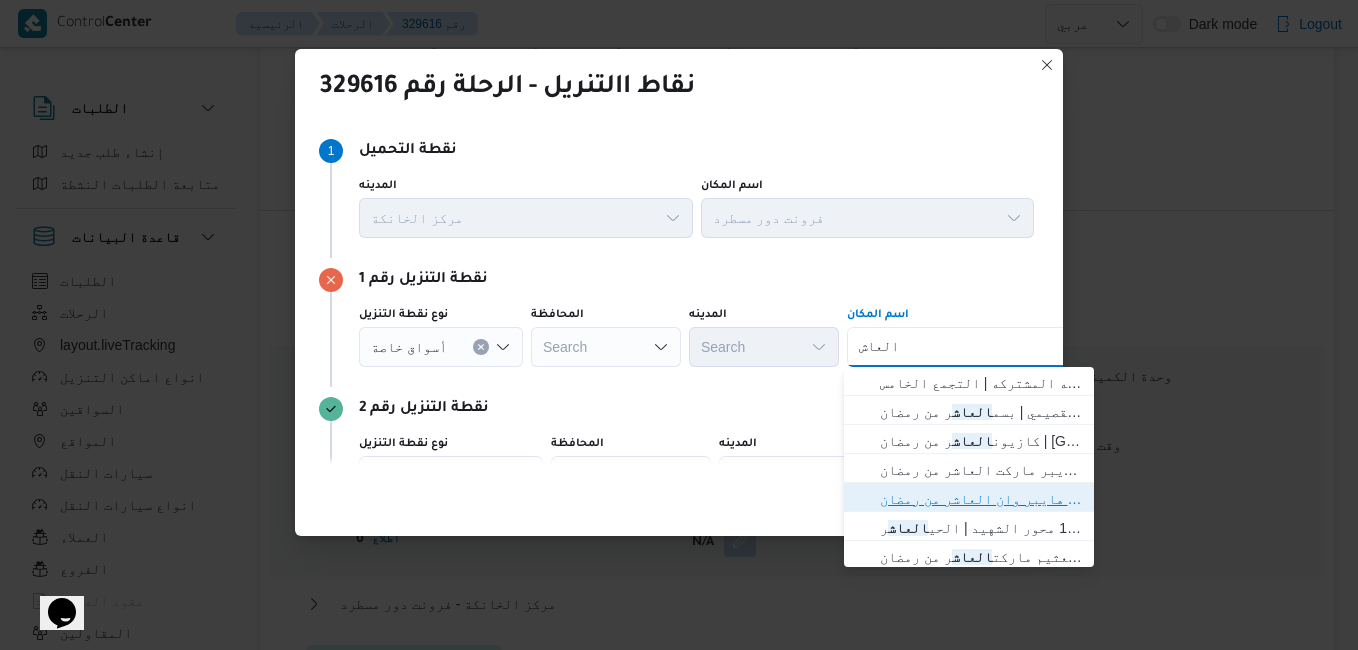 click on "هايبر وان  العاش ر من رمضان | هايبر وان العاشر من رمضان | null" at bounding box center [981, 499] 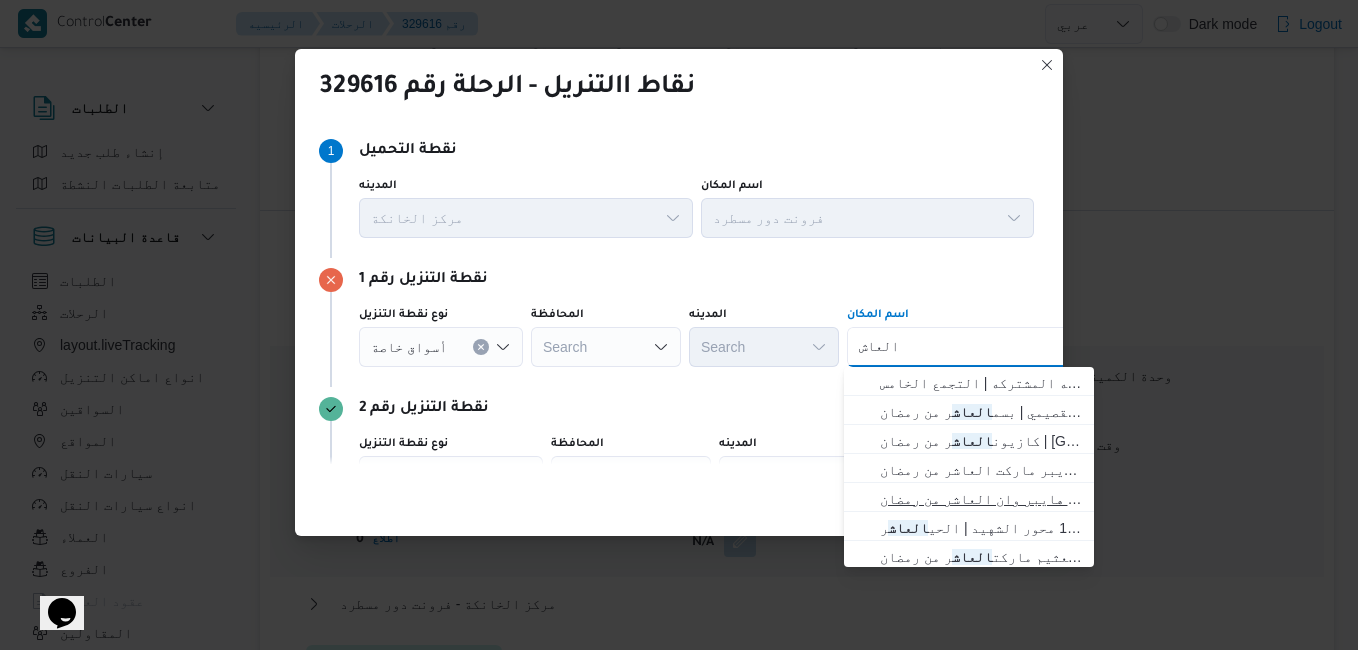 type 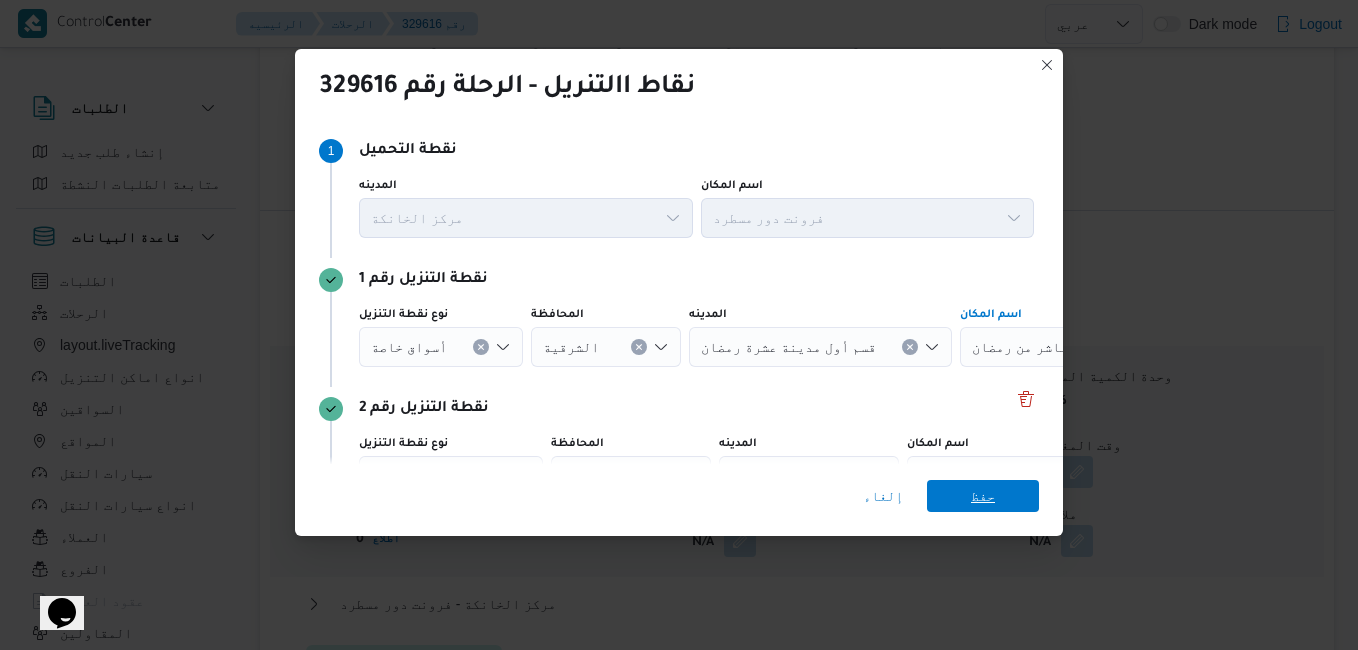 click on "حفظ" at bounding box center [983, 496] 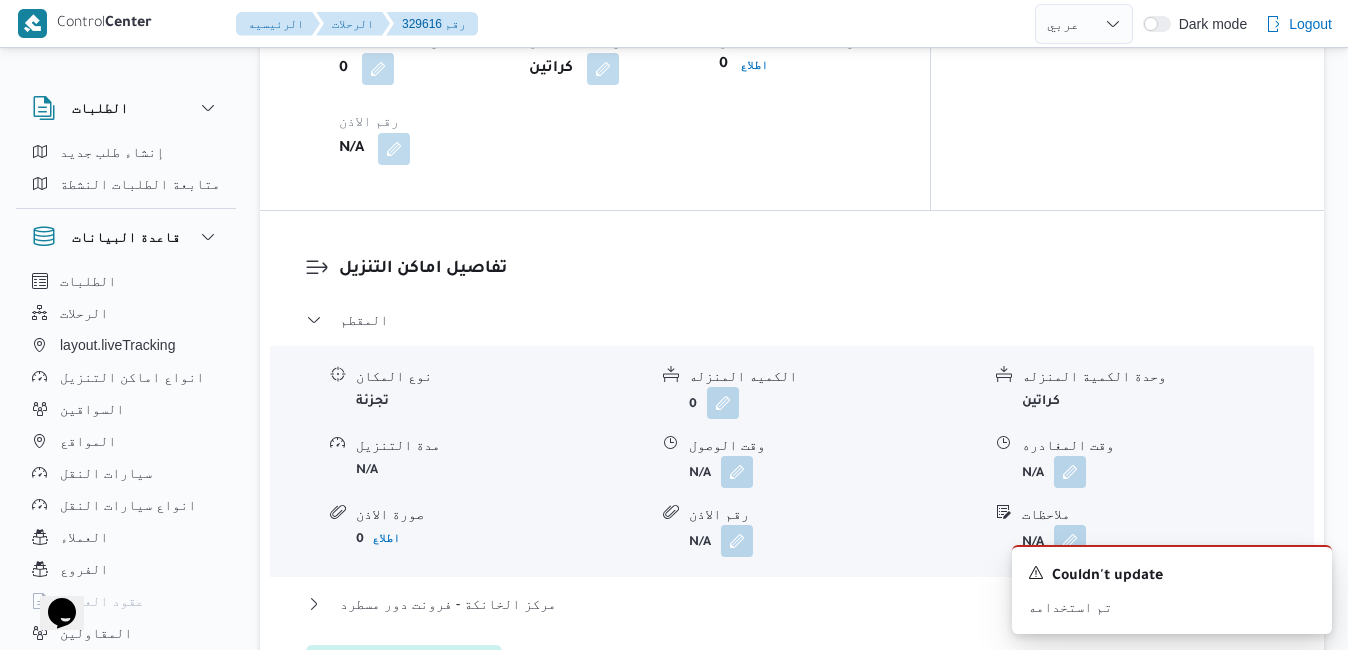 type 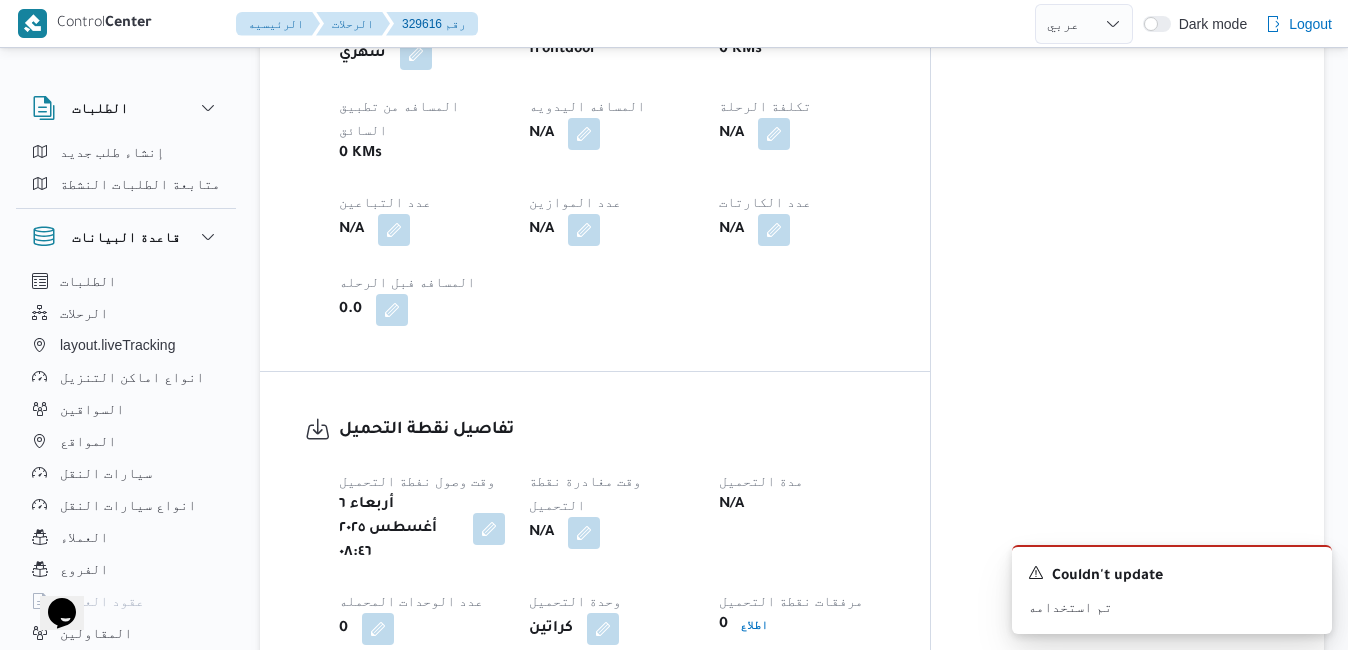 scroll, scrollTop: 1112, scrollLeft: 0, axis: vertical 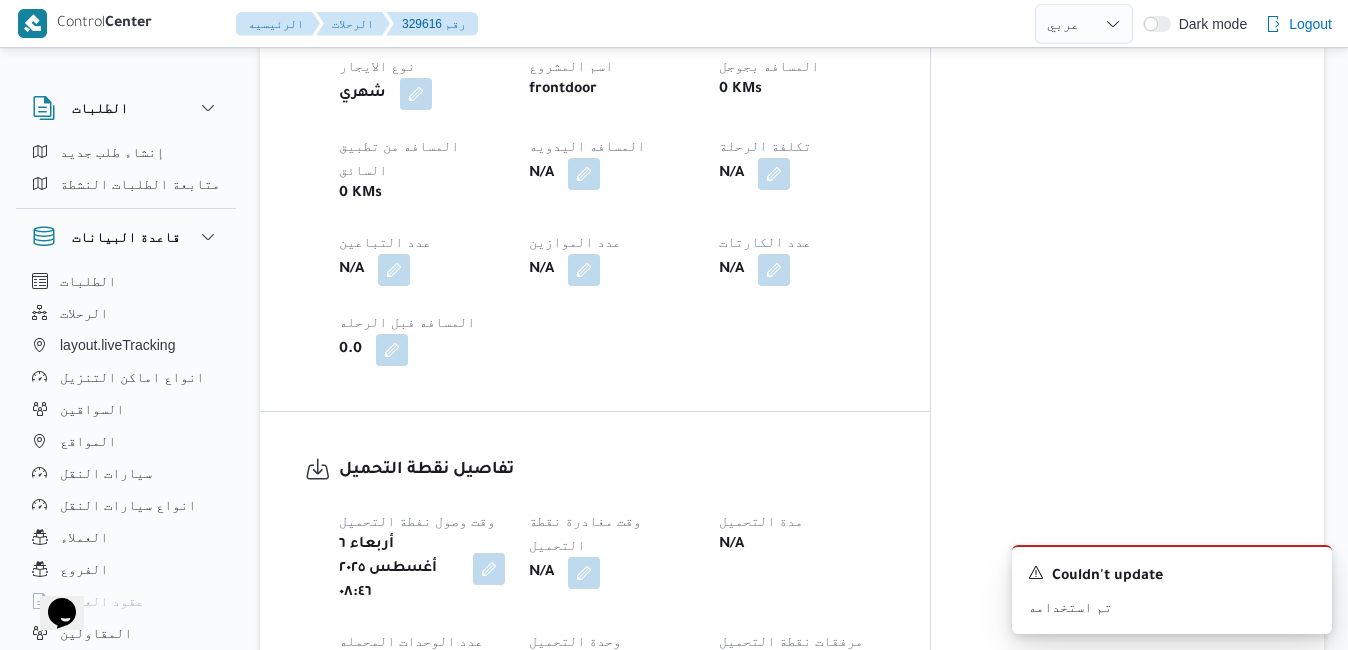 click on "وقت وصول نفطة التحميل أربعاء ٦ أغسطس ٢٠٢٥ ٠٨:٤٦ وقت مغادرة نقطة التحميل N/A مدة التحميل N/A عدد الوحدات المحمله 0 وحدة التحميل كراتين مرفقات نقطة التحميل 0 اطلاع رقم الاذن N/A" at bounding box center [612, 637] 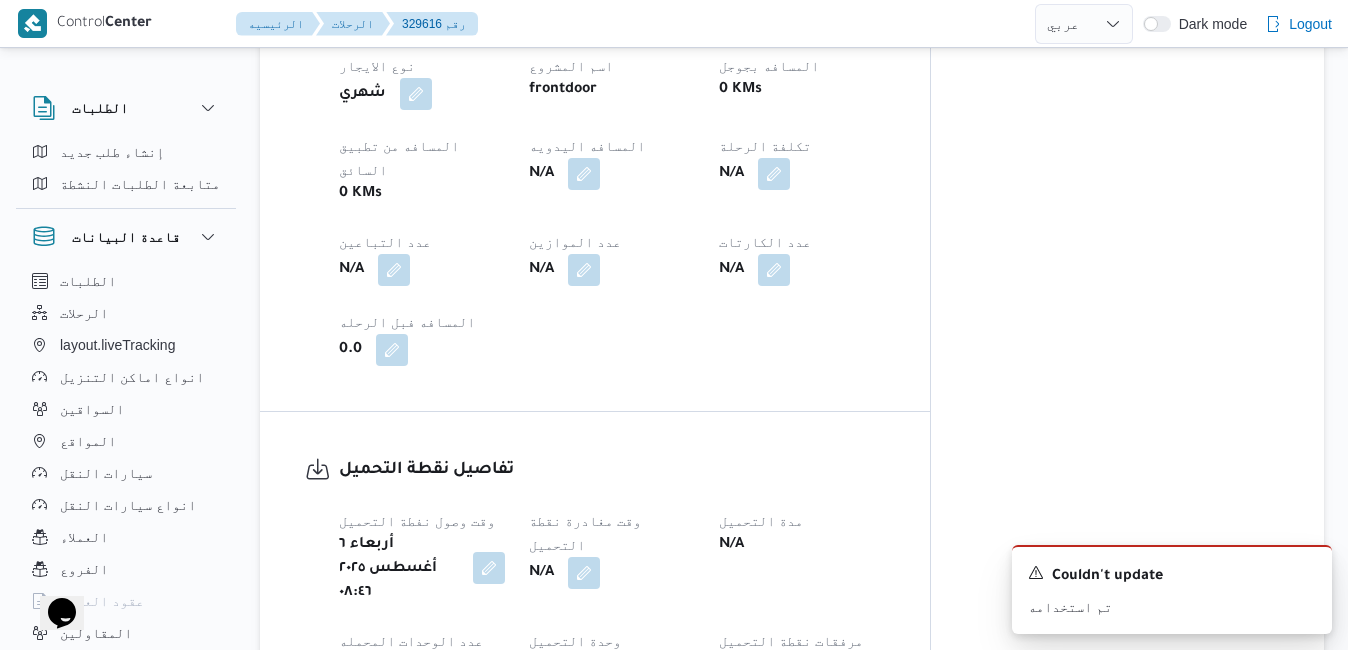 click at bounding box center (489, 568) 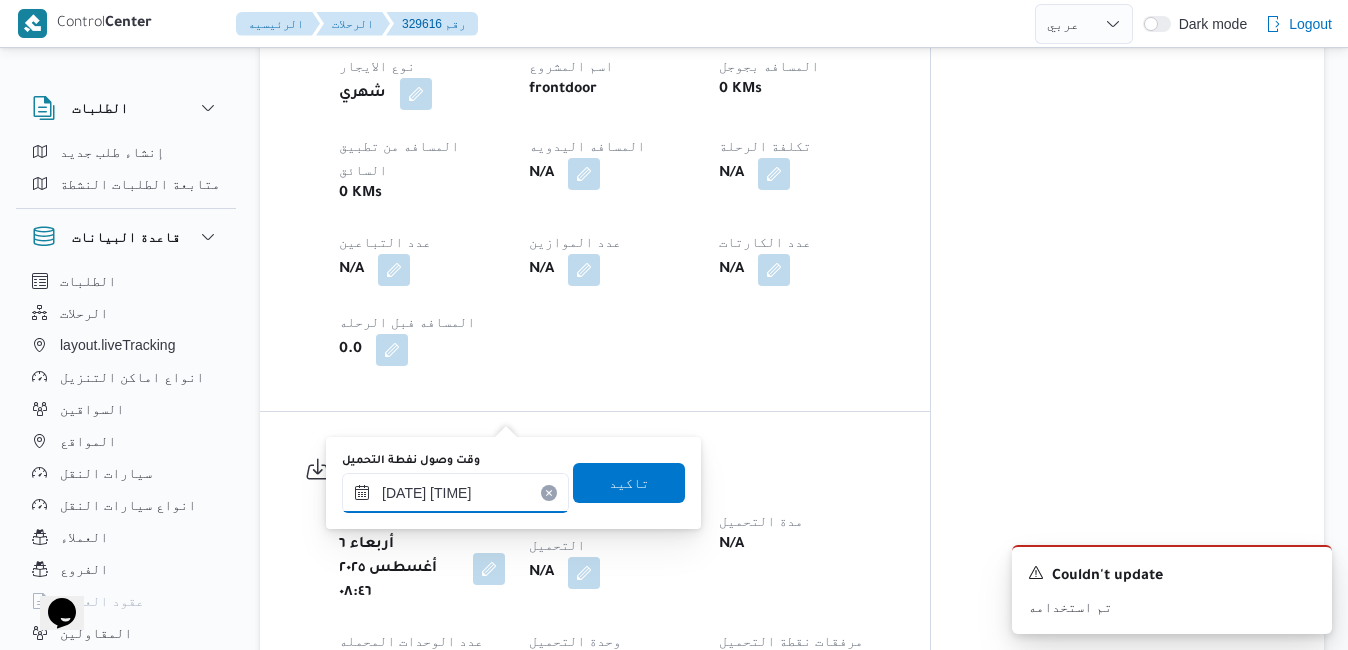 click on "[DATE] [TIME]" at bounding box center (455, 493) 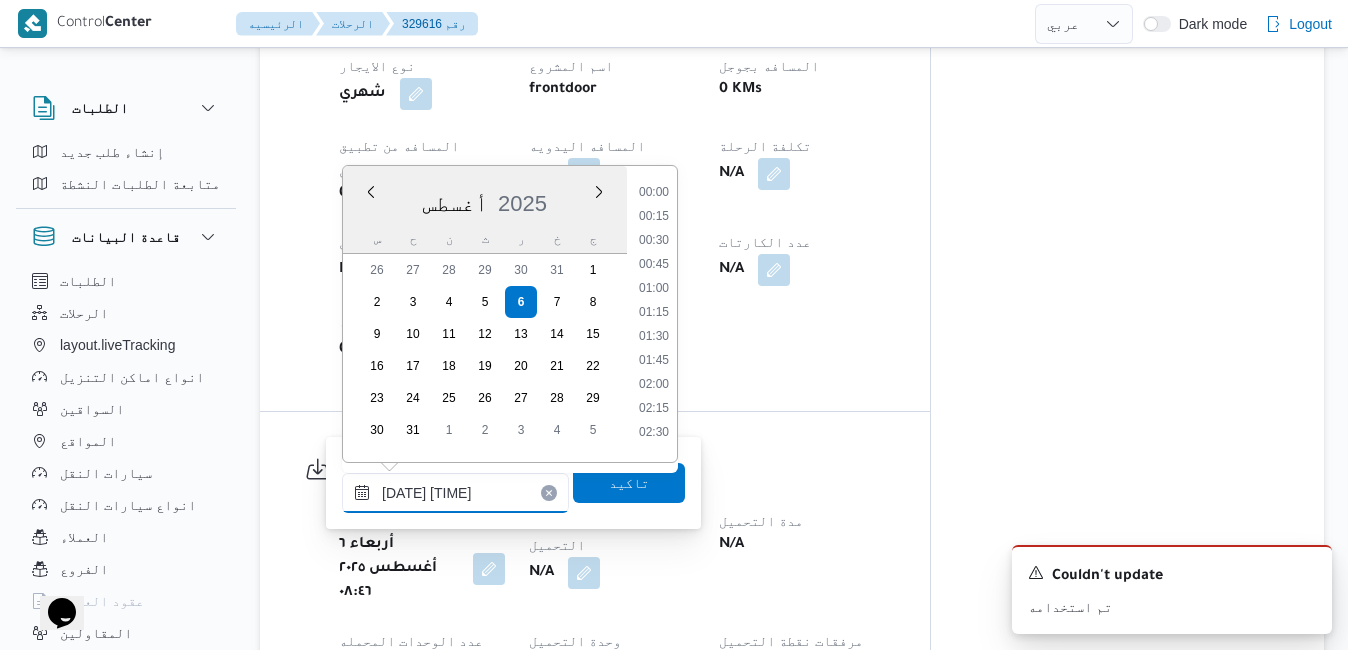 scroll, scrollTop: 702, scrollLeft: 0, axis: vertical 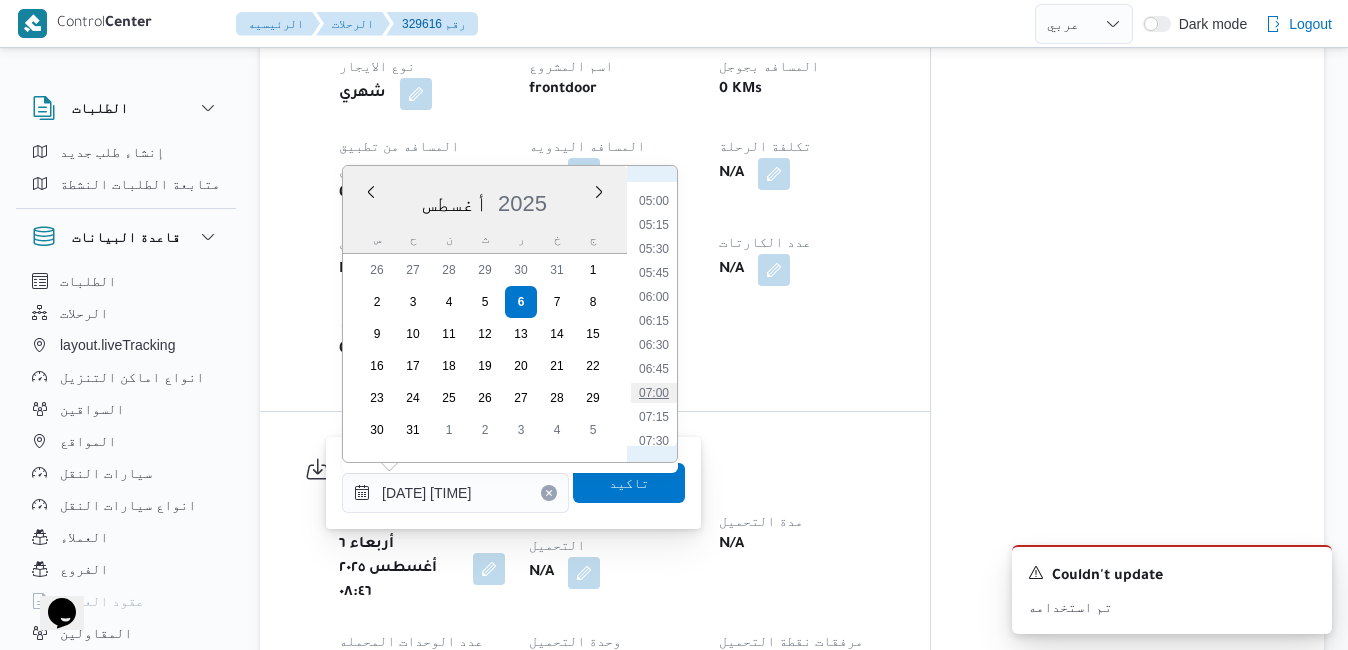 click on "07:00" at bounding box center (654, 393) 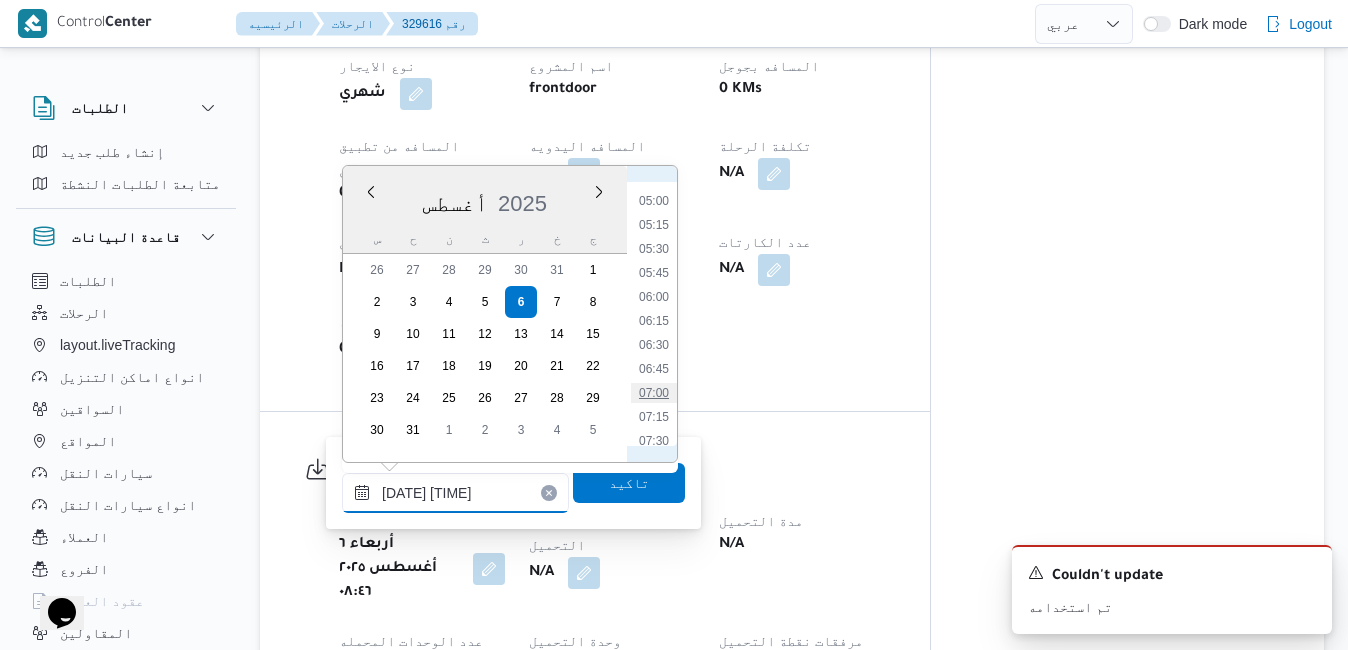 type on "٠٦/٠٨/٢٠٢٥ ٠٧:٠٠" 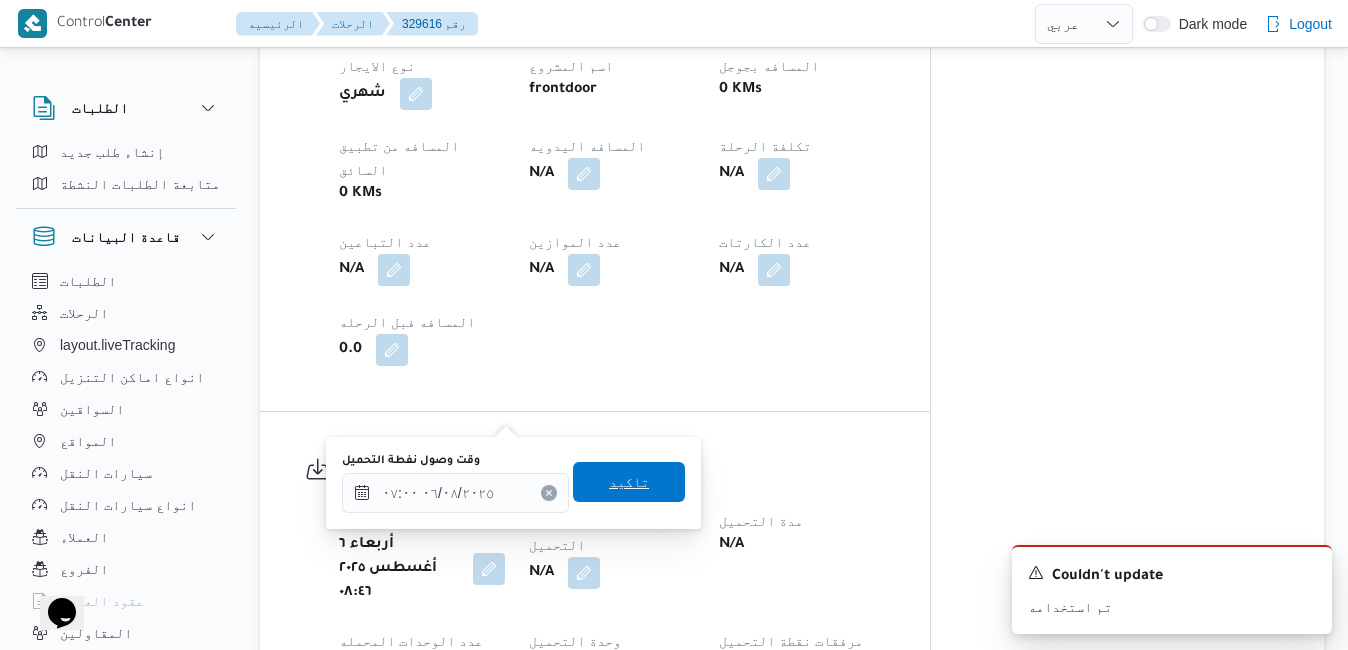 click on "تاكيد" at bounding box center [629, 482] 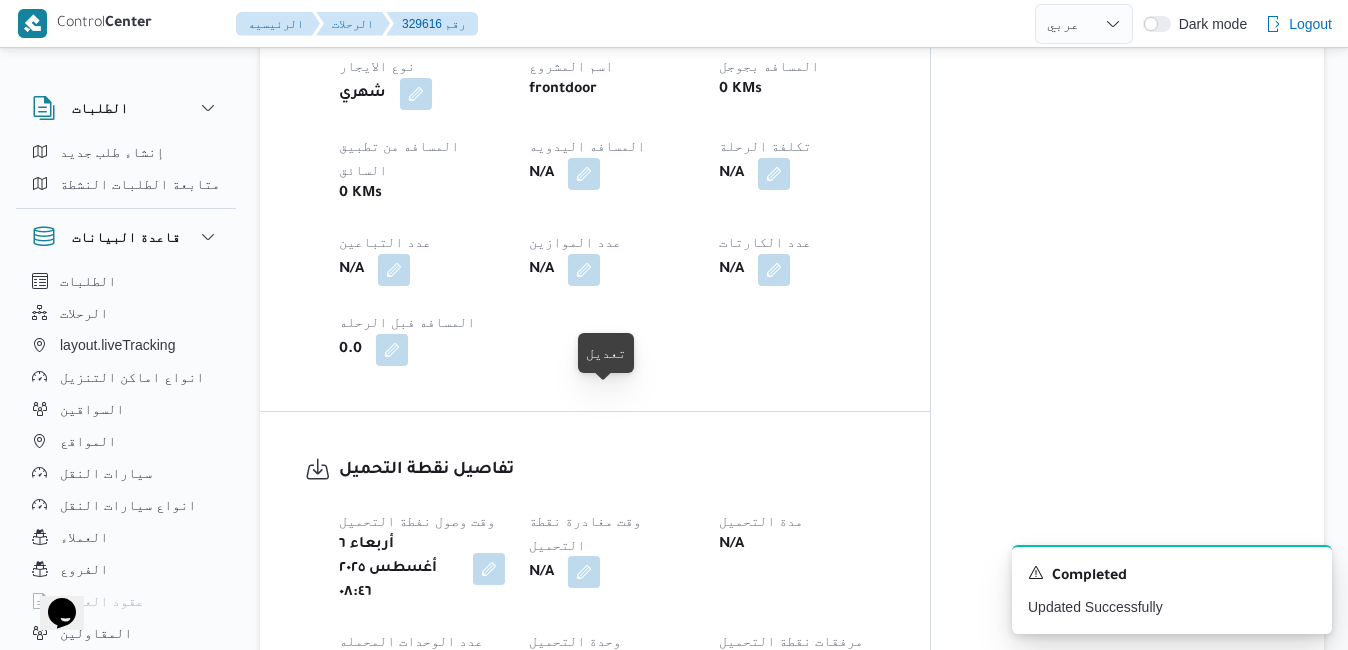 click at bounding box center (584, 572) 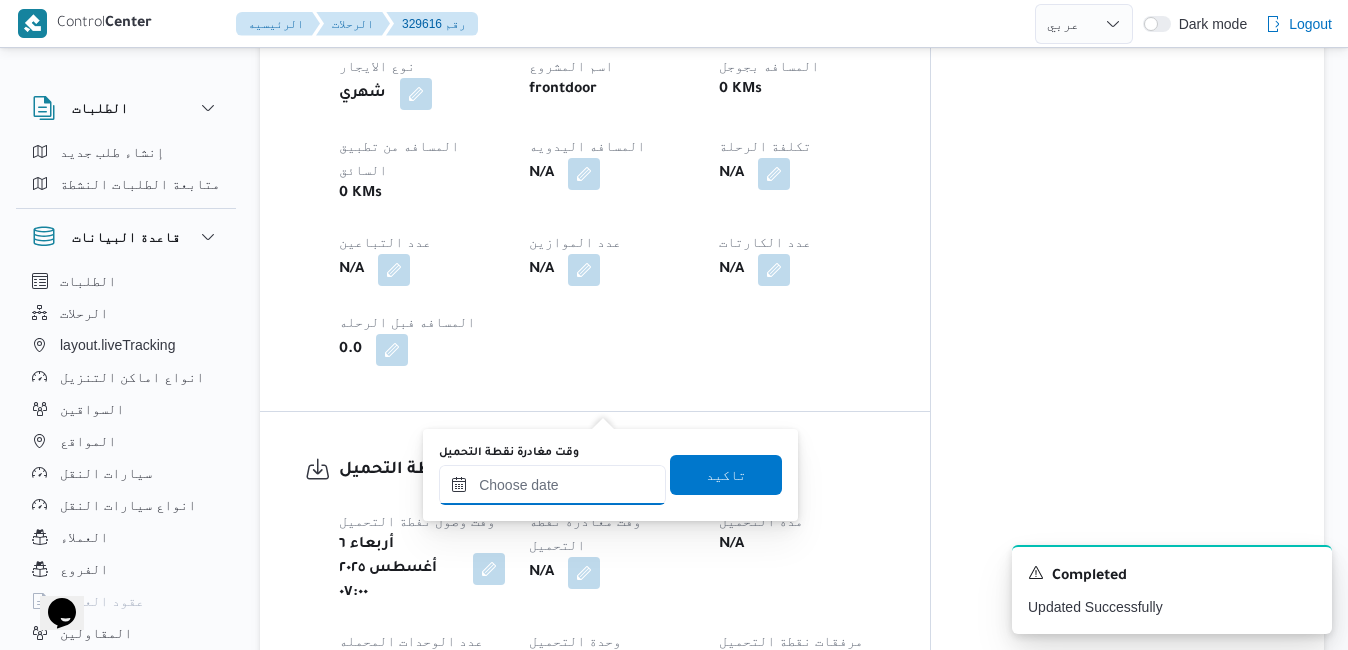 click on "وقت مغادرة نقطة التحميل" at bounding box center [552, 485] 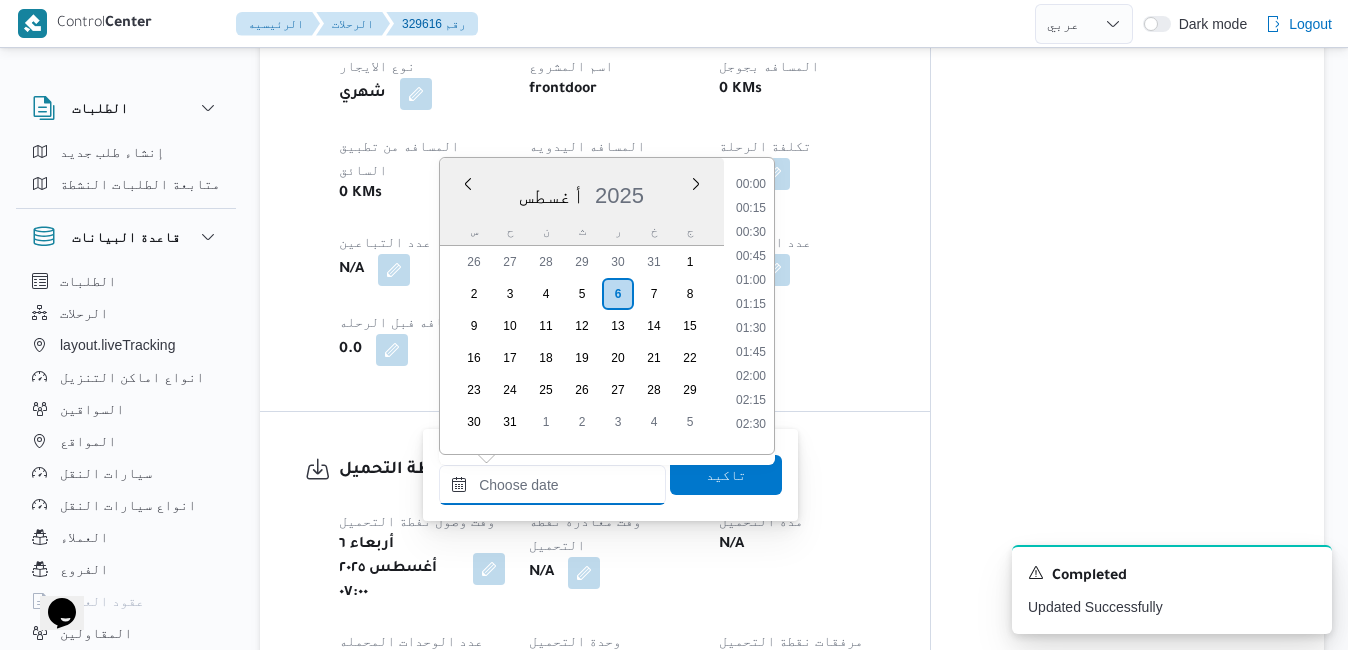 scroll, scrollTop: 846, scrollLeft: 0, axis: vertical 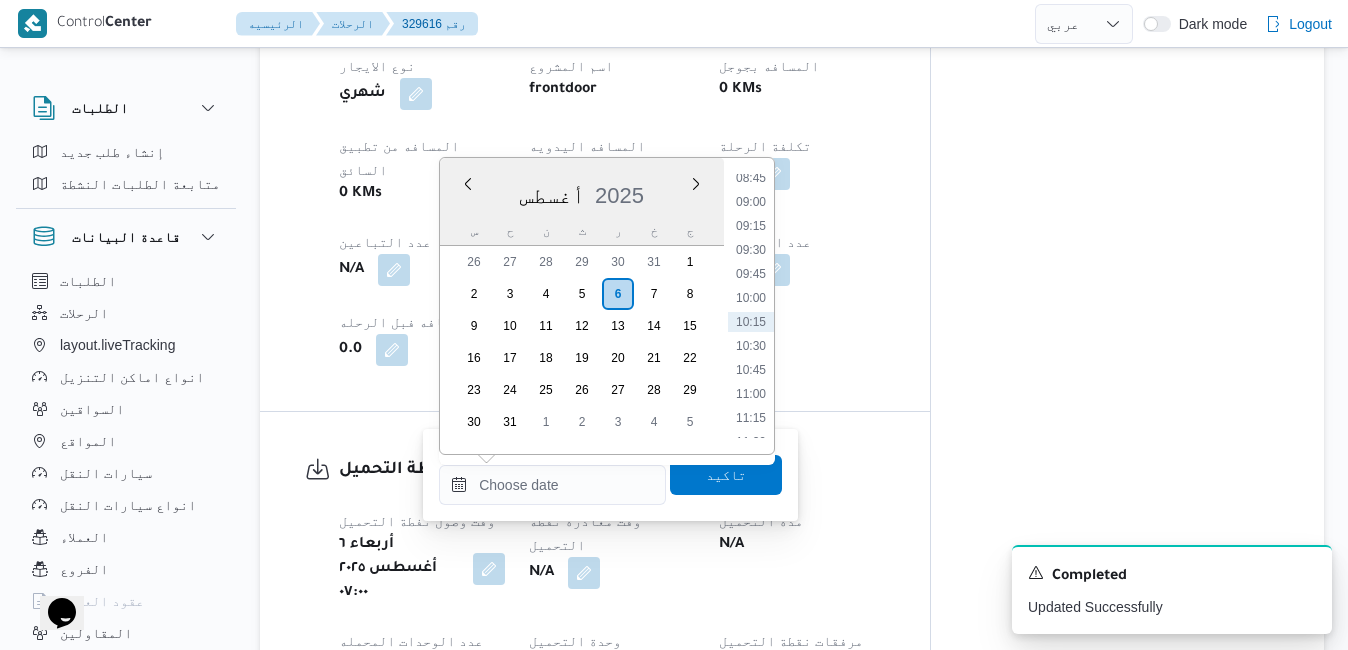 click on "أغسطس 2025" at bounding box center (582, 191) 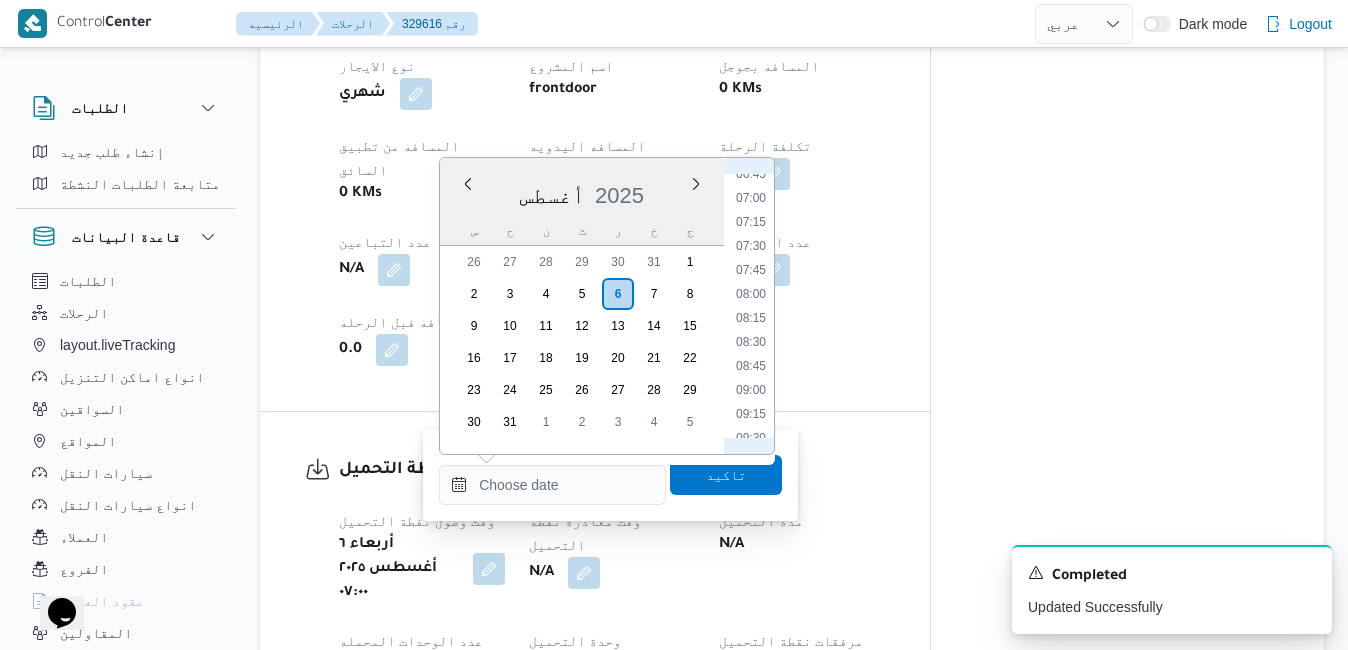 scroll, scrollTop: 615, scrollLeft: 0, axis: vertical 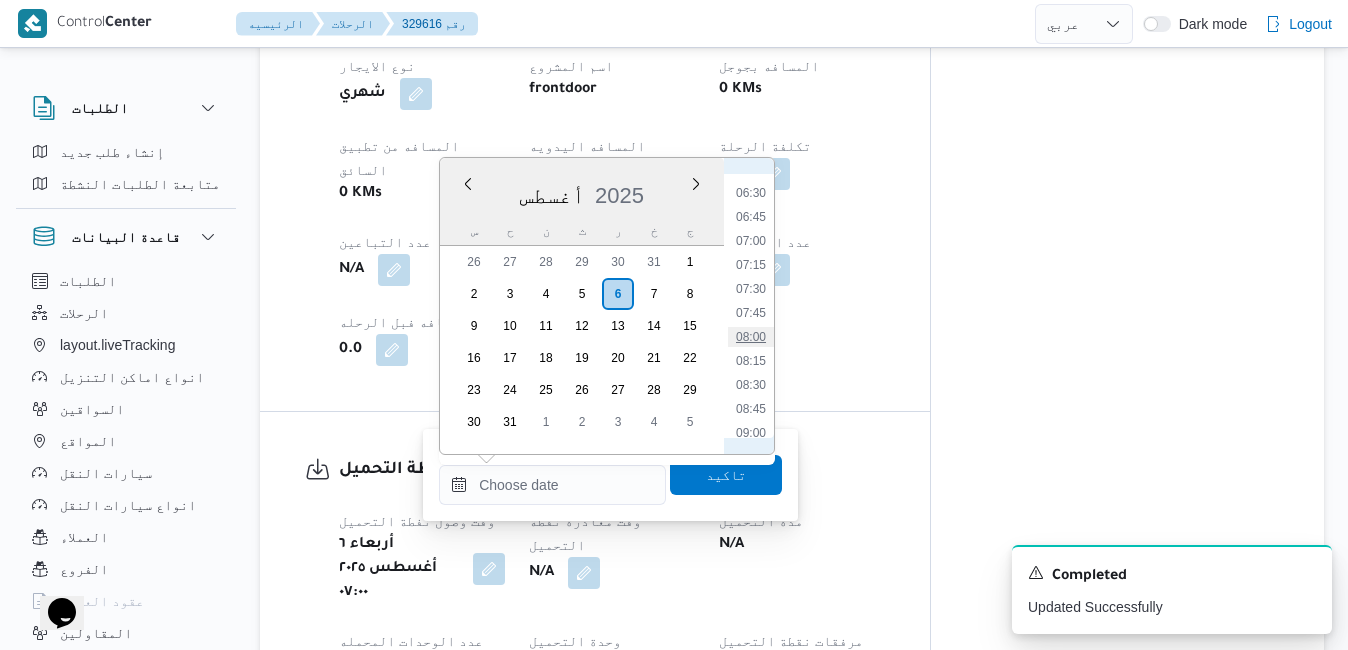 click on "08:00" at bounding box center (751, 337) 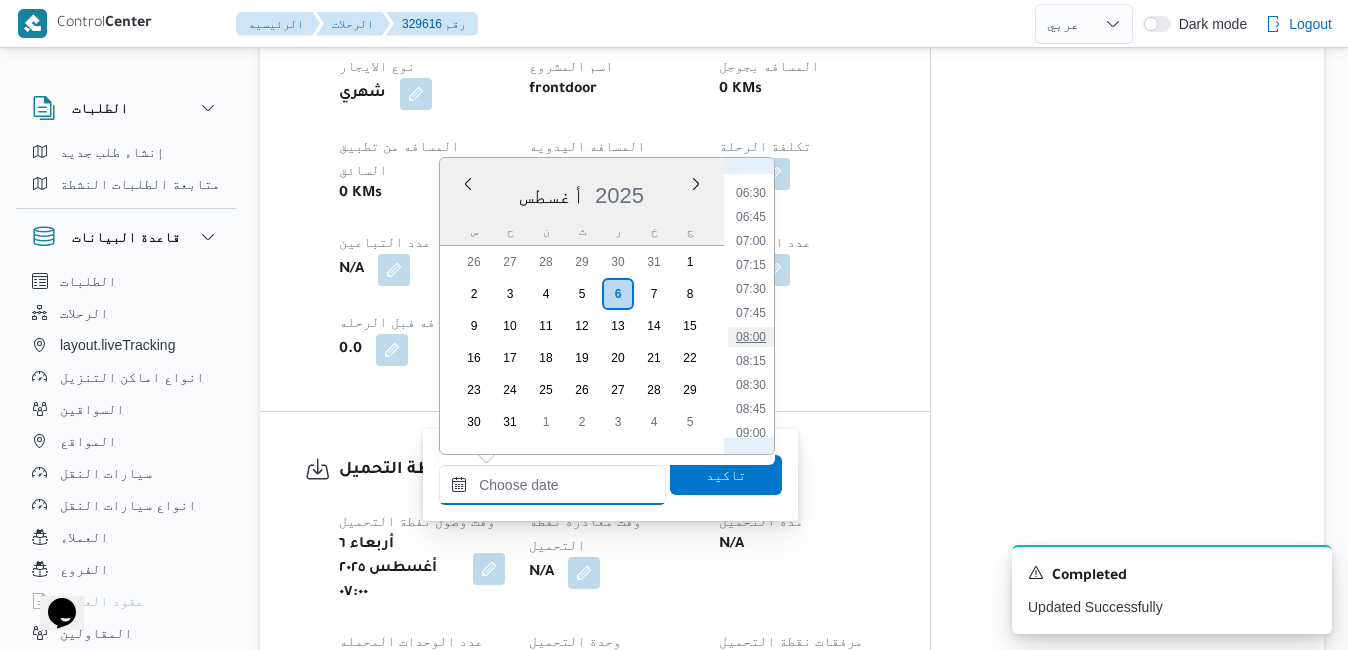 type on "٠٦/٠٨/٢٠٢٥ ٠٨:٠٠" 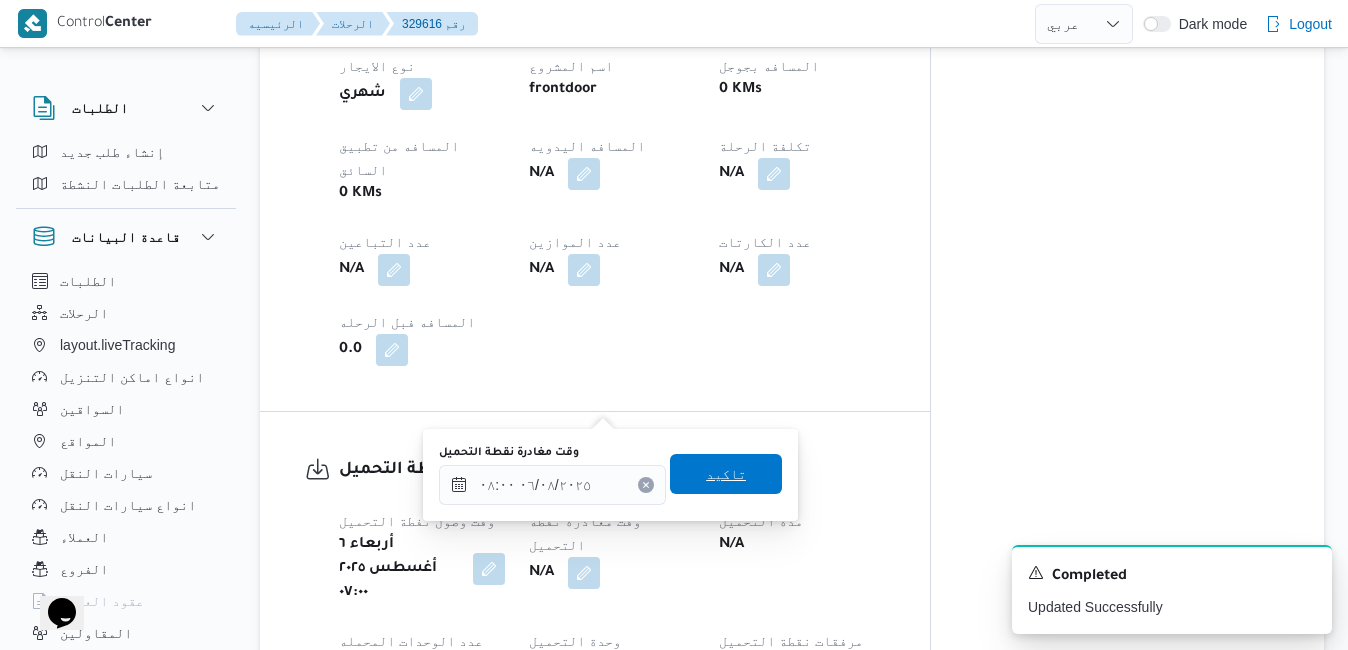 click on "تاكيد" at bounding box center (726, 474) 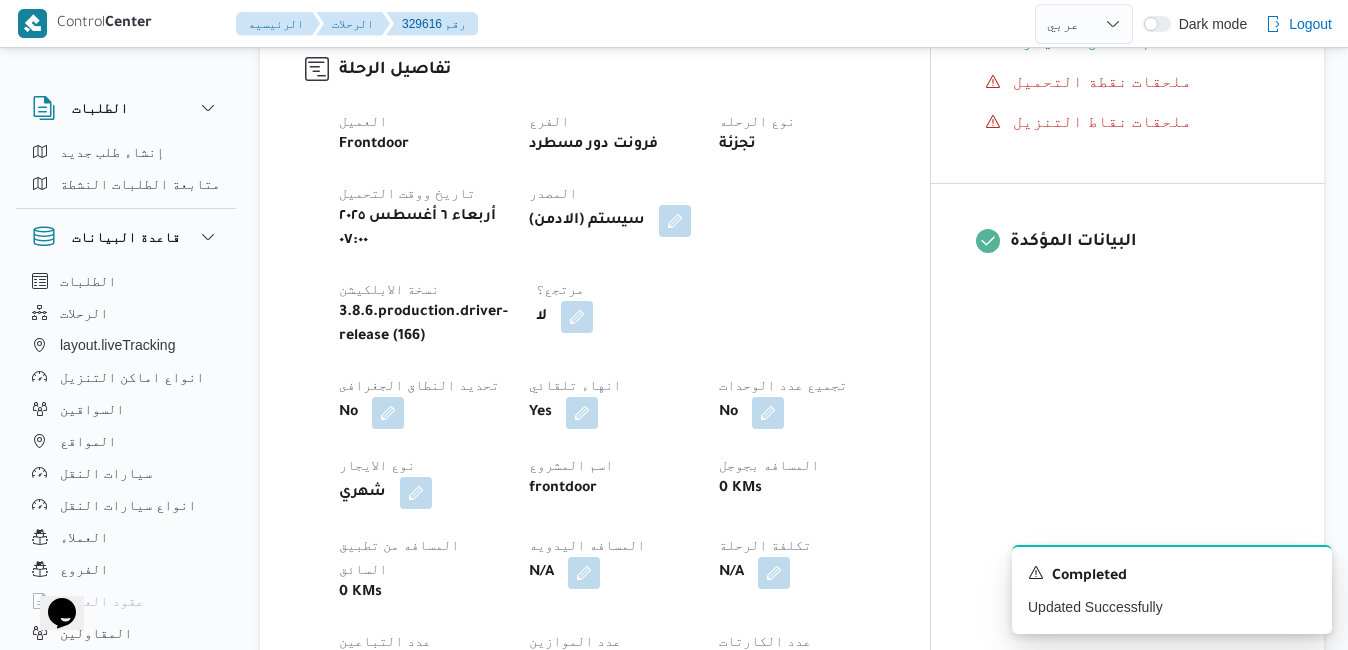 scroll, scrollTop: 672, scrollLeft: 0, axis: vertical 